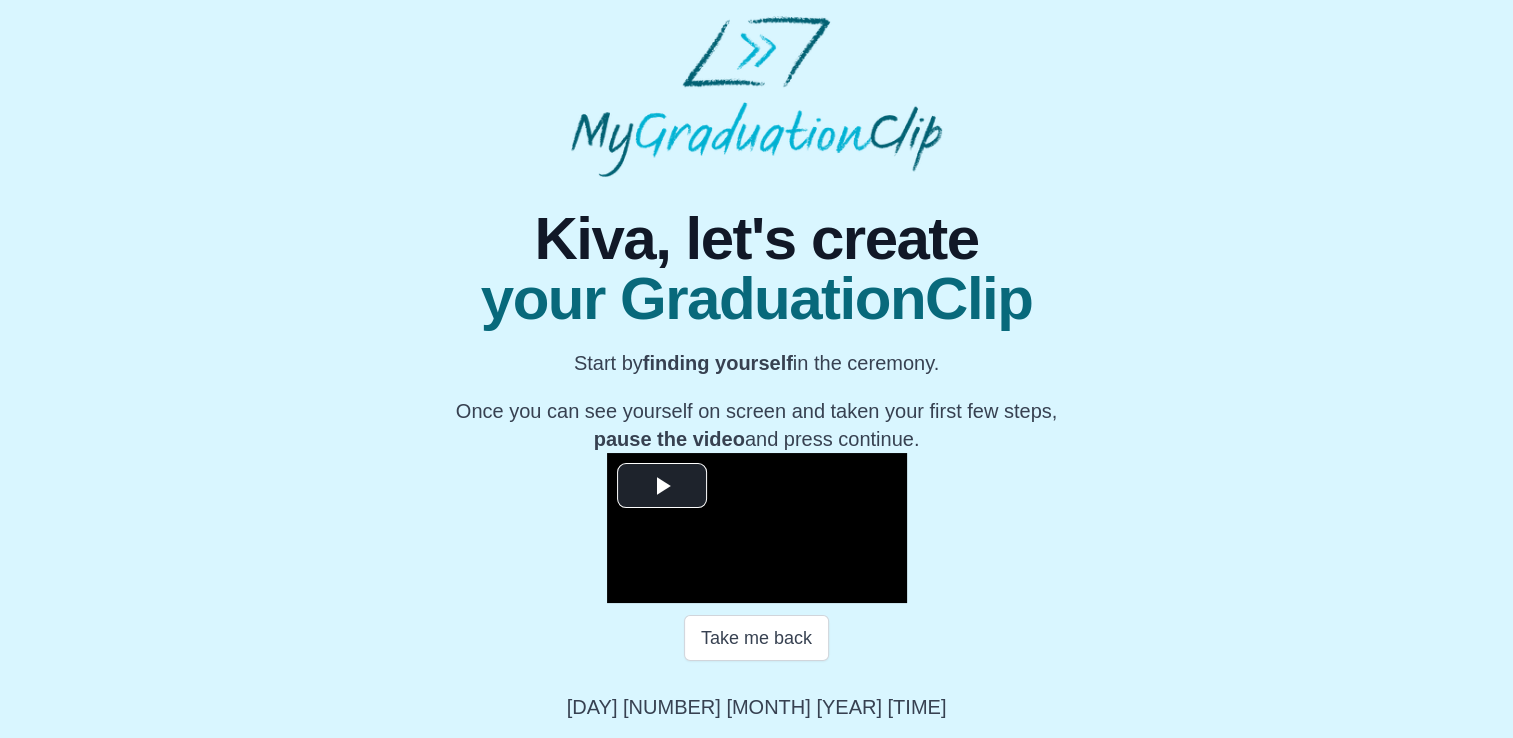 scroll, scrollTop: 200, scrollLeft: 0, axis: vertical 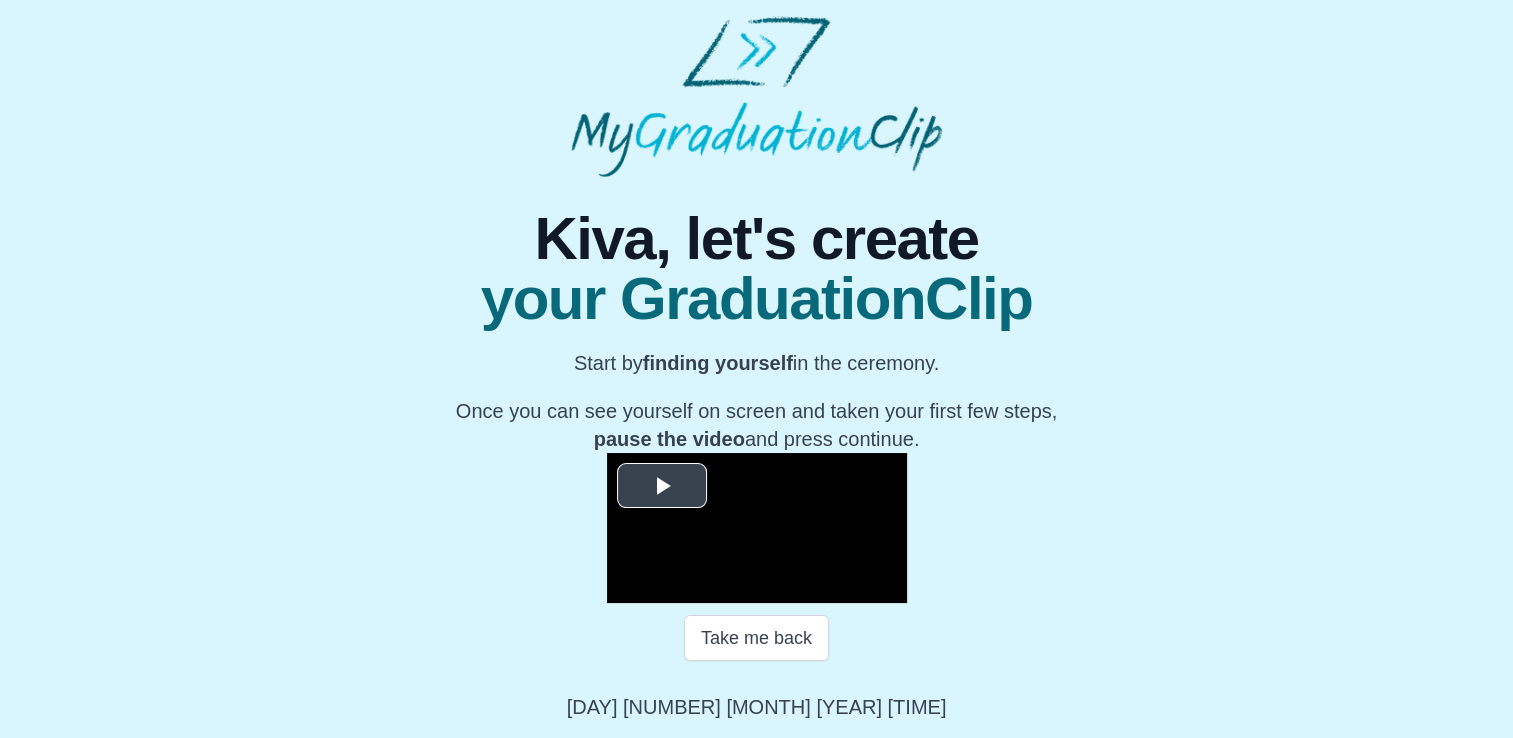 click at bounding box center [662, 486] 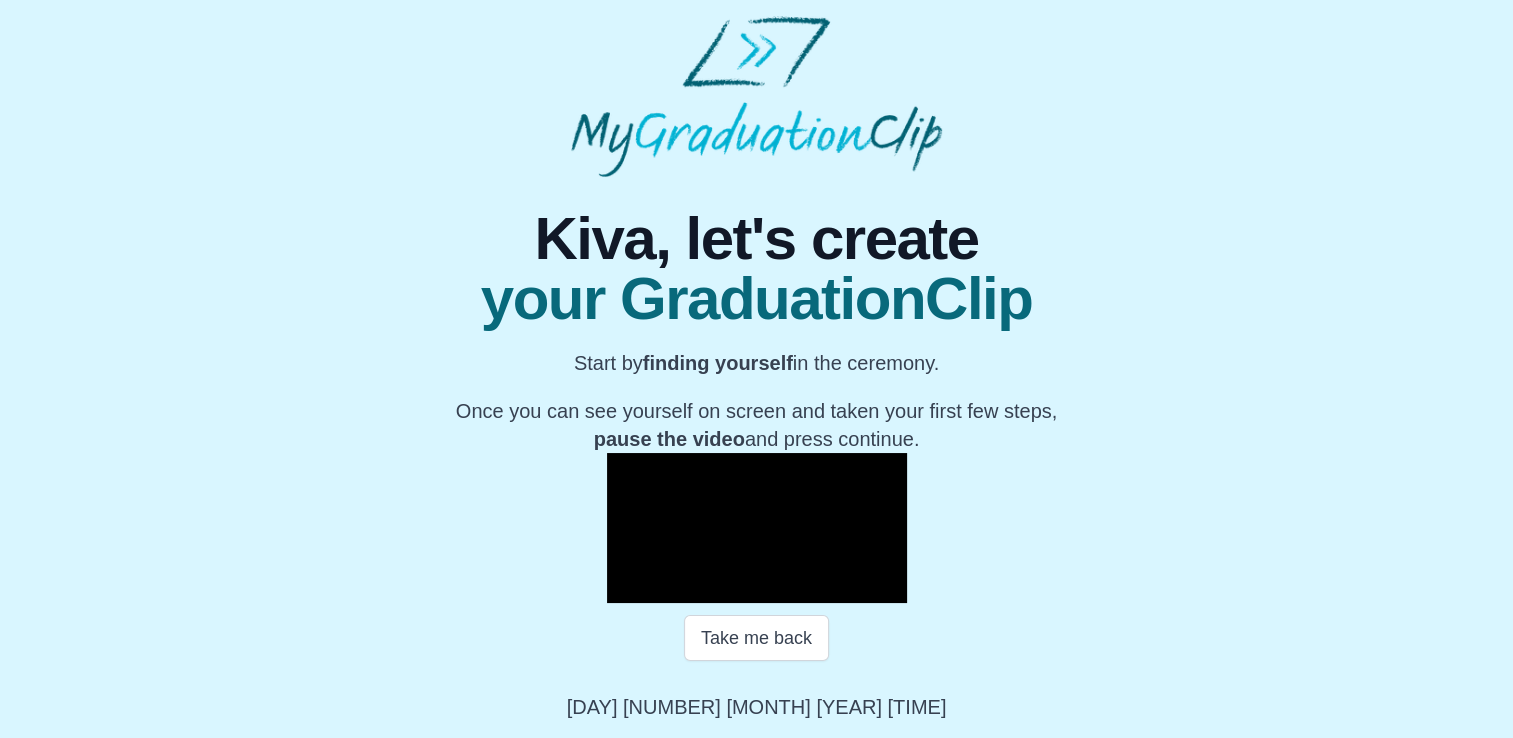 scroll, scrollTop: 274, scrollLeft: 0, axis: vertical 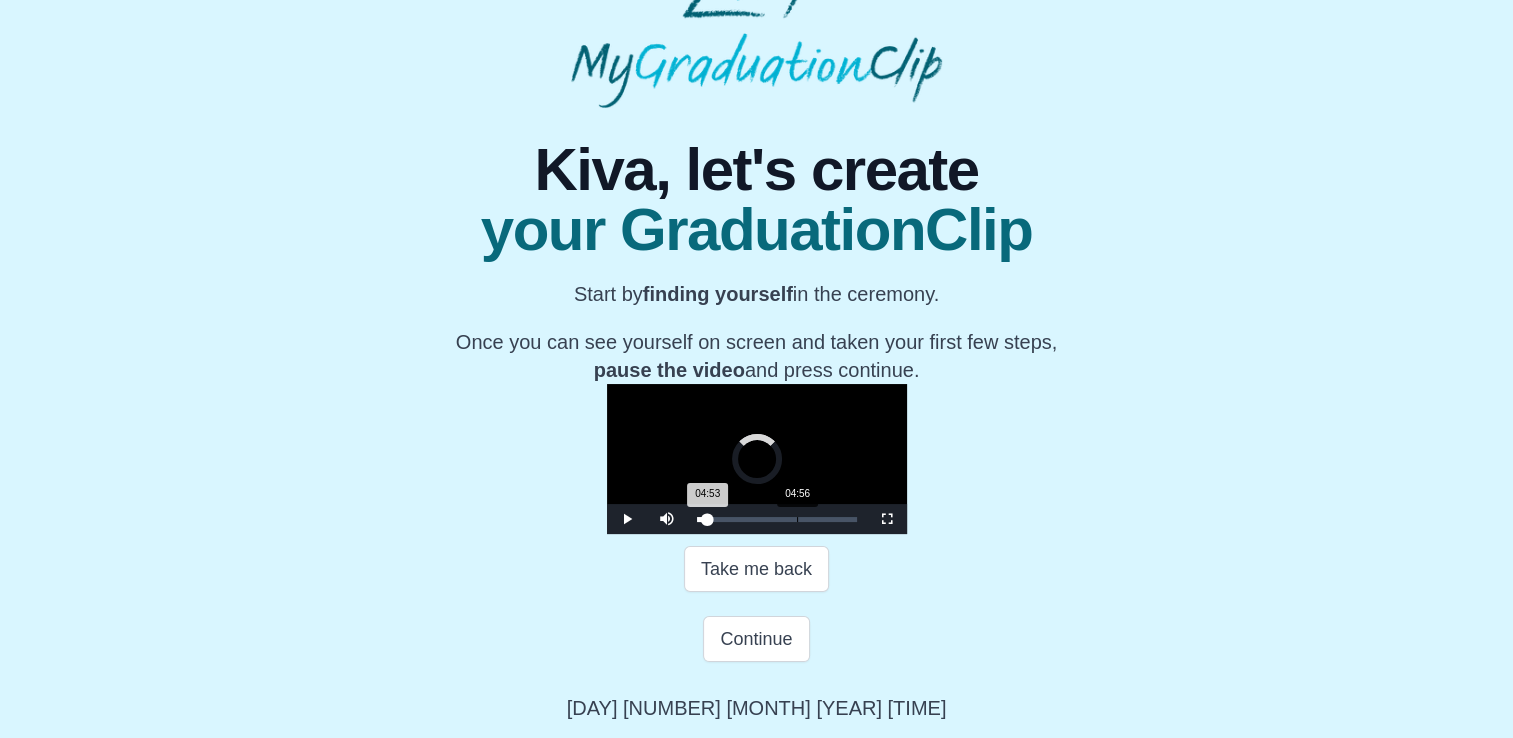 click on "Loaded : 0% 04:56 04:53 Progress : 0%" at bounding box center (777, 519) 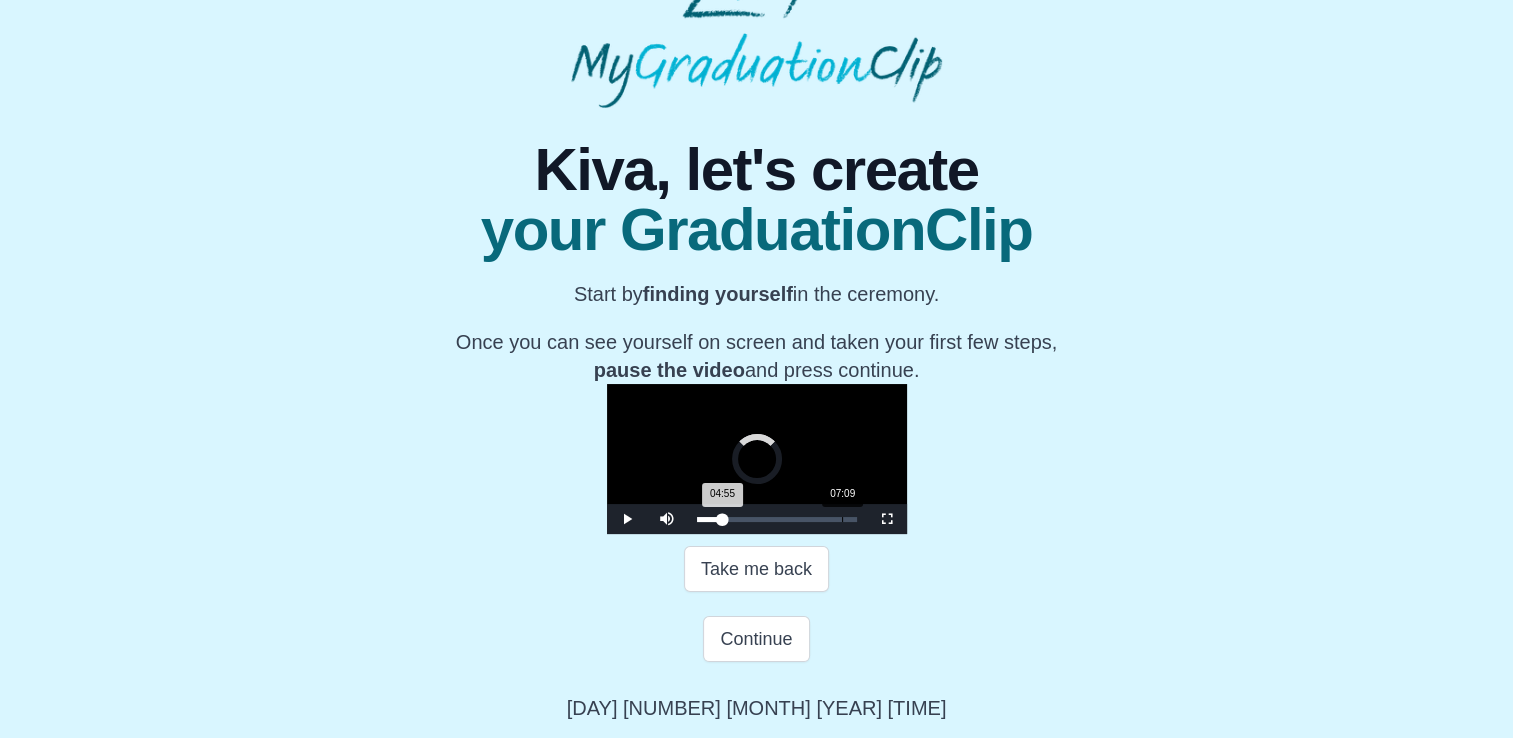 click on "Loaded : 0% 07:09 04:55 Progress : 0%" at bounding box center (777, 519) 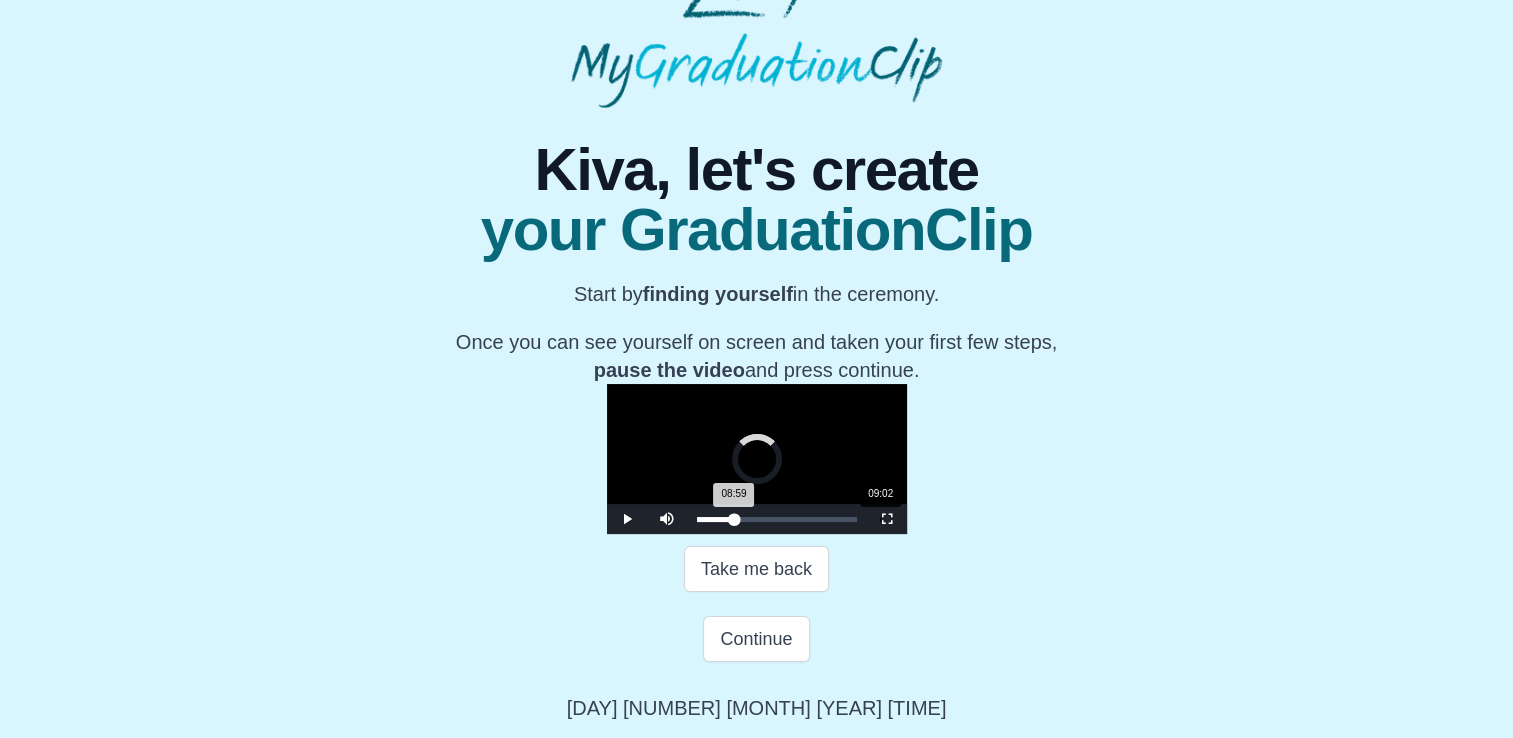 click on "Loaded : 0% 09:02 08:59 Progress : 0%" at bounding box center [777, 519] 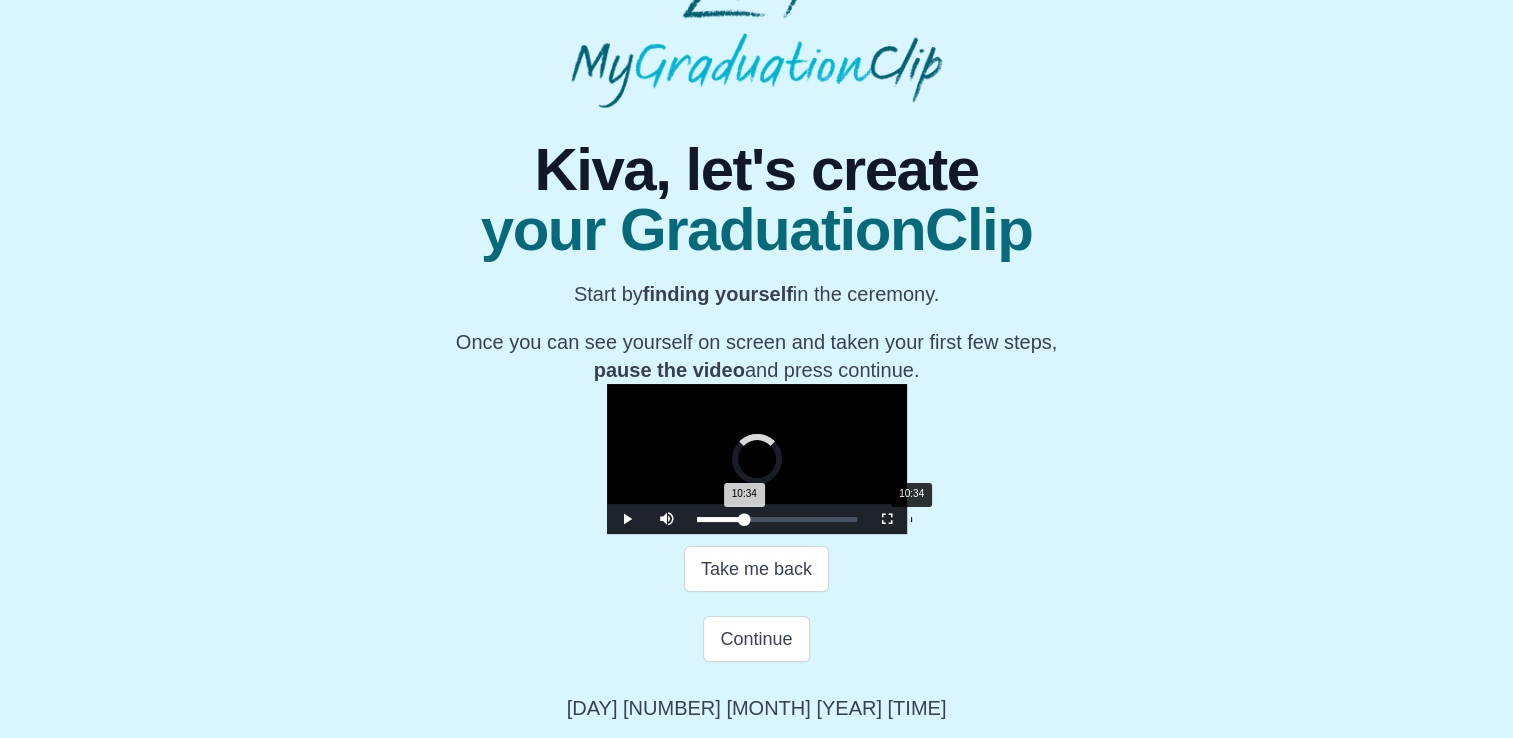 click on "10:34" at bounding box center (911, 519) 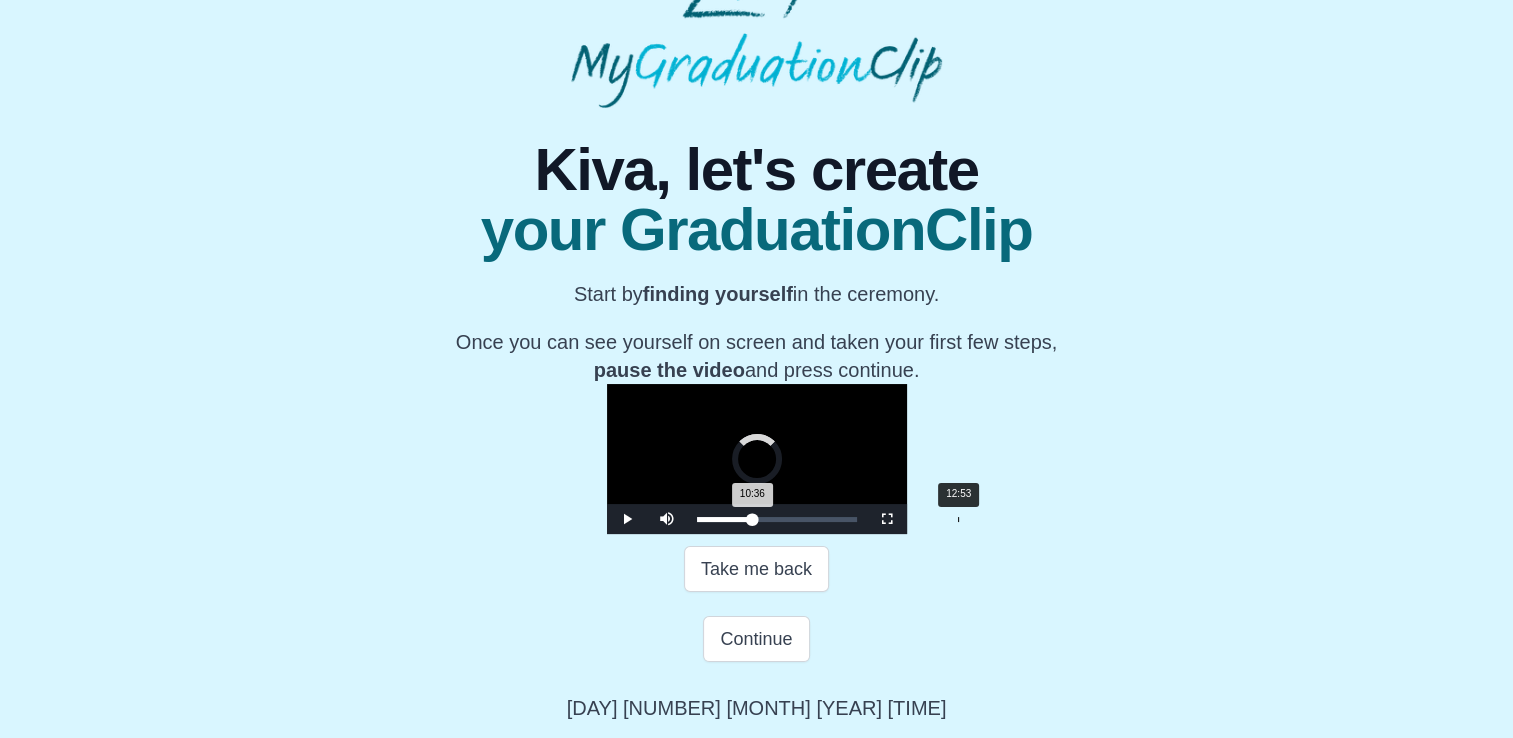 click on "Loaded : 0% 12:53 10:36 Progress : 0%" at bounding box center (777, 519) 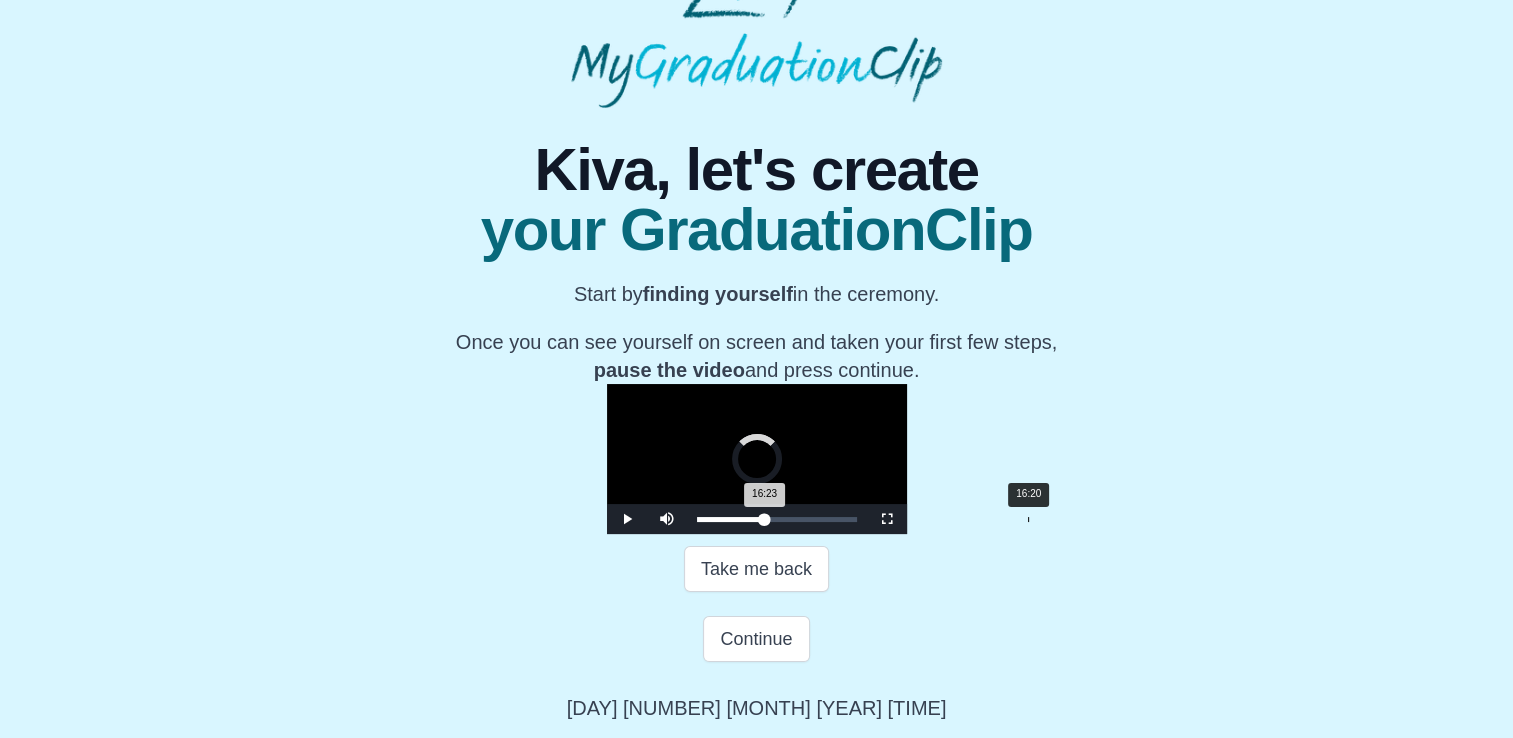click on "Loaded : 0% 16:20 16:23 Progress : 0%" at bounding box center (777, 519) 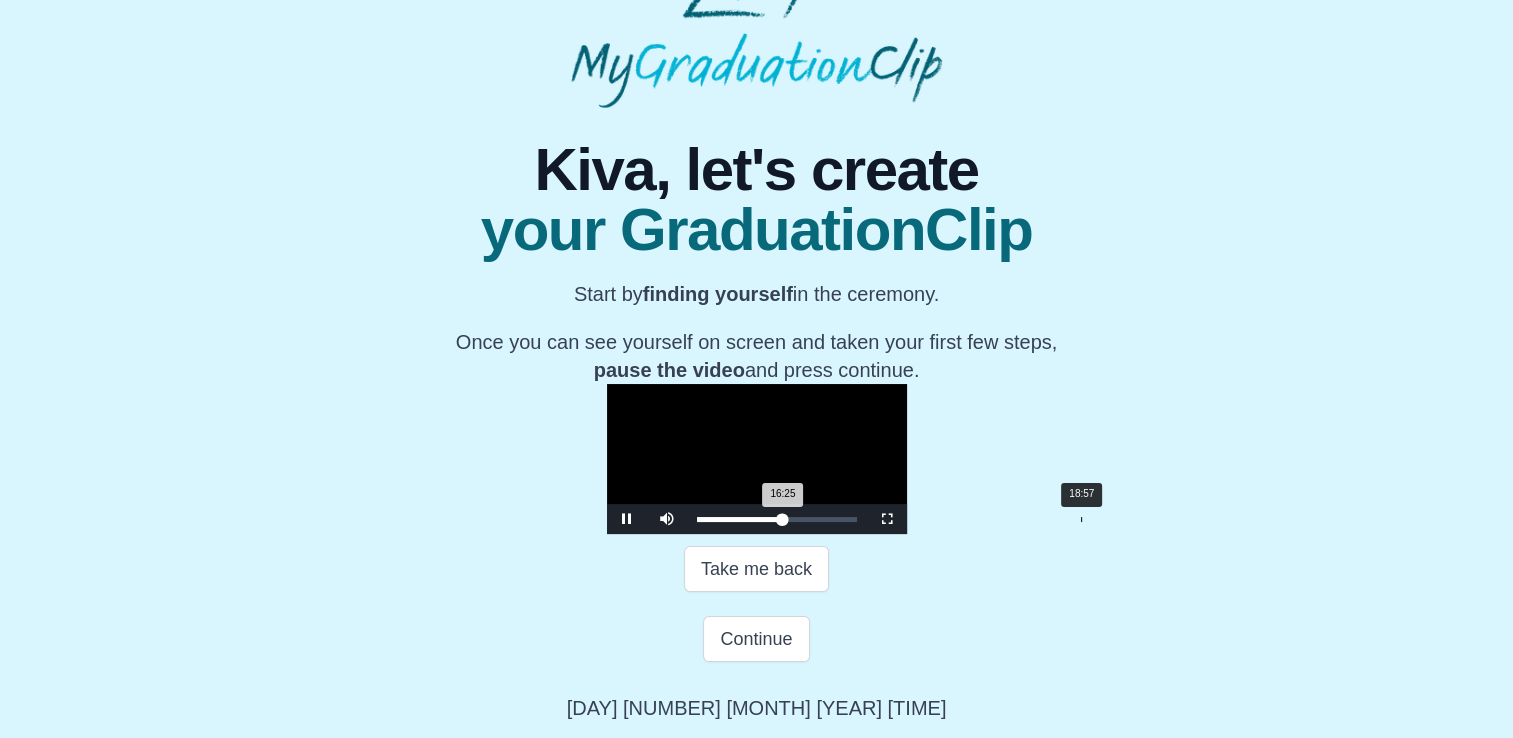 click on "18:57" at bounding box center [1081, 519] 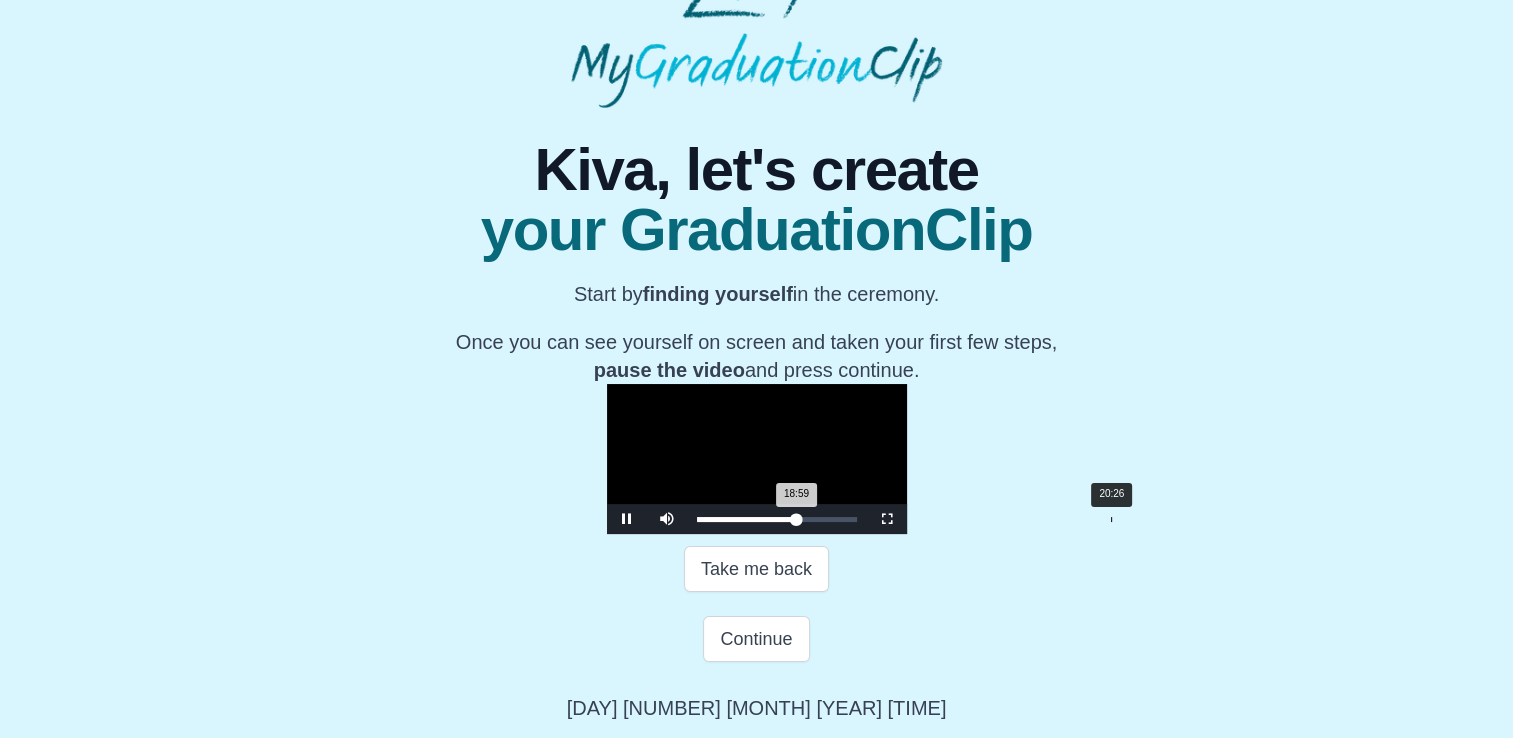 click on "Loaded : 0% 20:26 18:59 Progress : 0%" at bounding box center [777, 519] 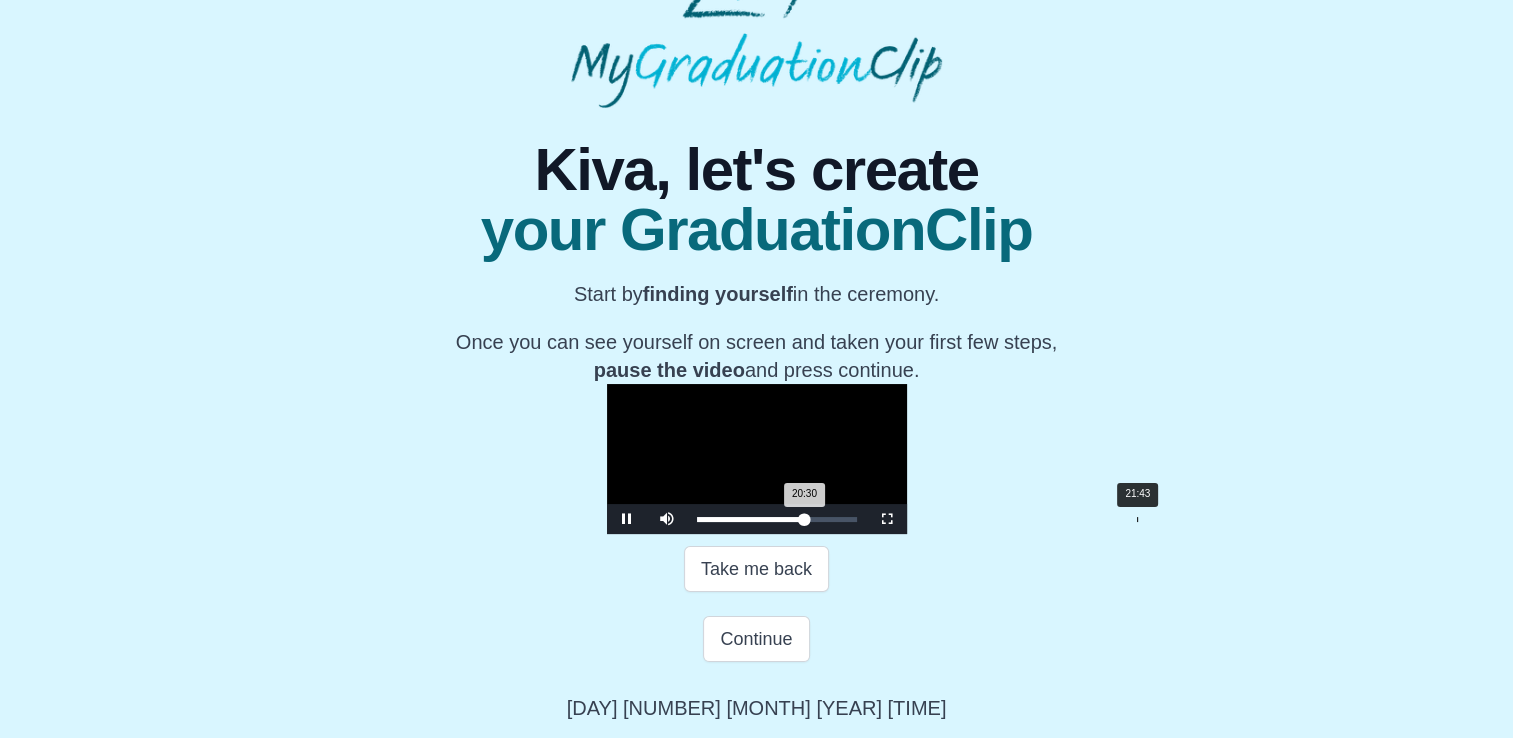 click on "Loaded : 0% 21:43 20:30 Progress : 0%" at bounding box center (777, 519) 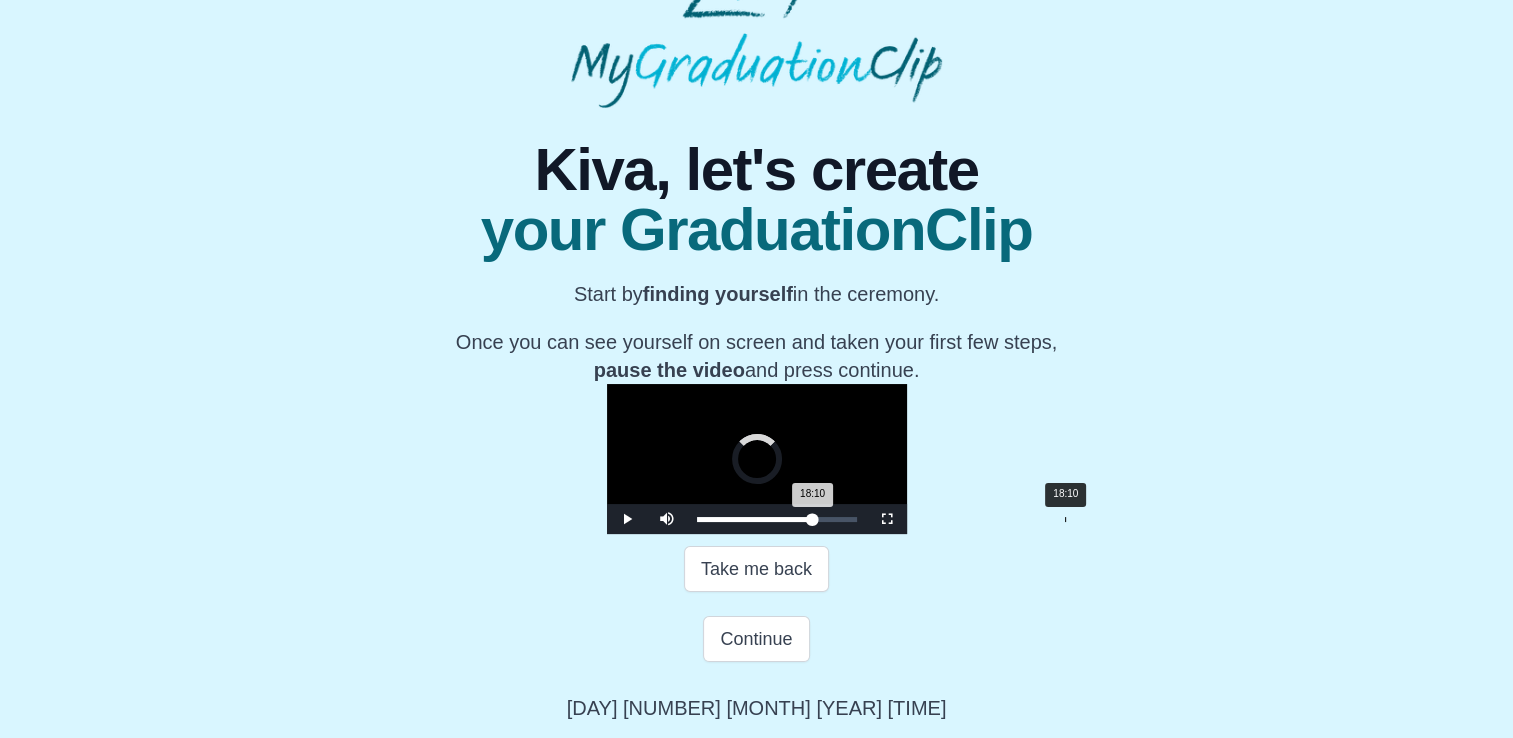 click on "18:10" at bounding box center (1065, 519) 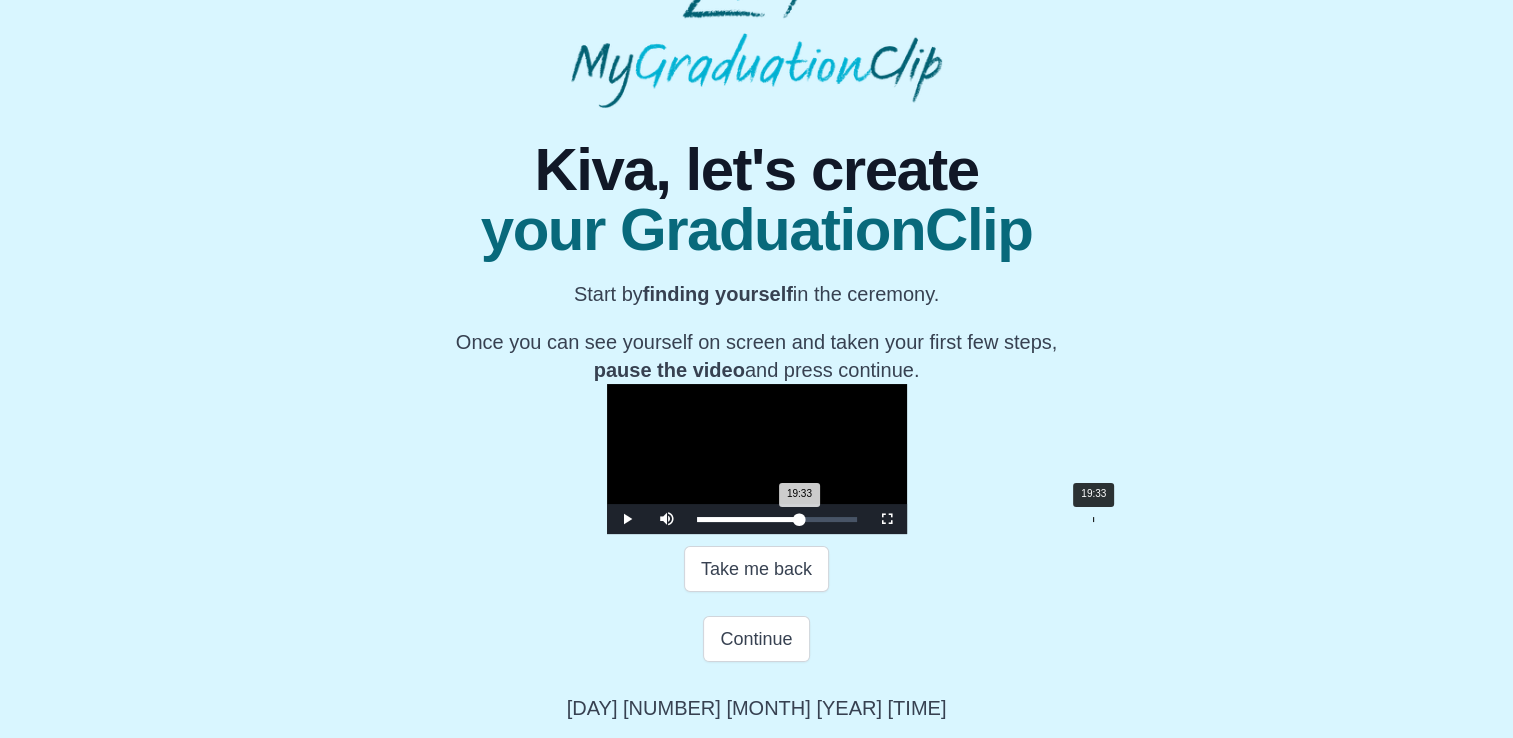 click on "Loaded : 0% 19:33 19:33 Progress : 0%" at bounding box center (777, 519) 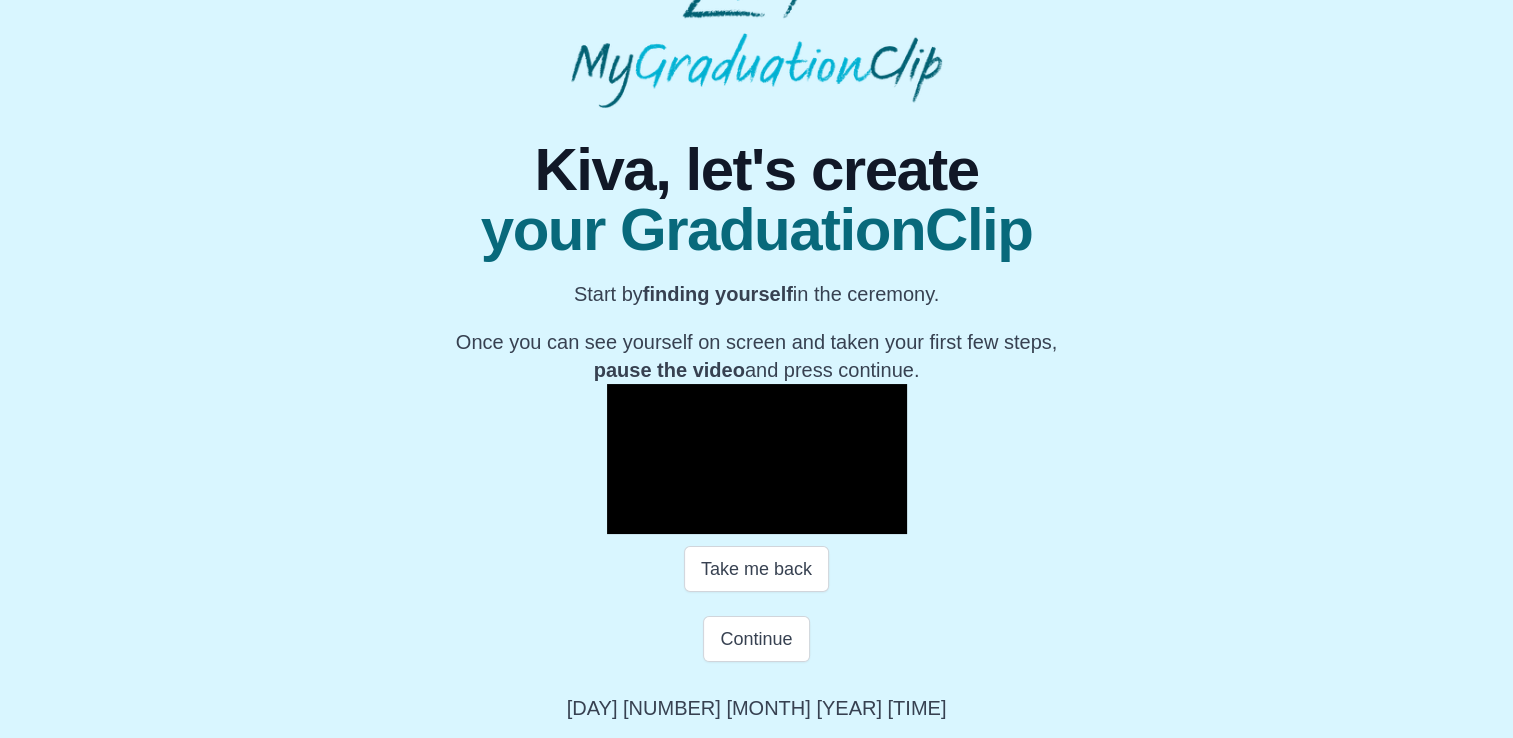 click at bounding box center (627, 519) 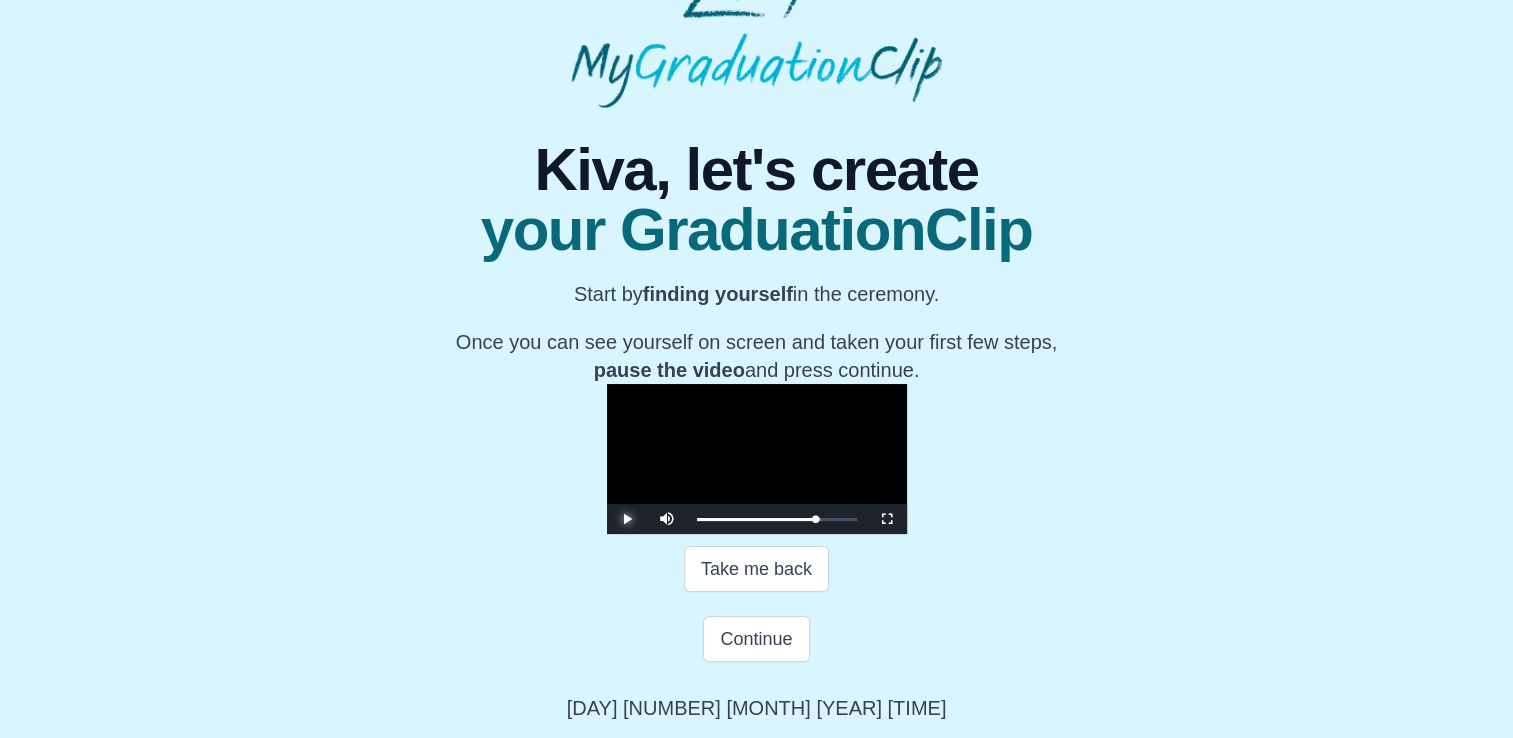 click at bounding box center [627, 519] 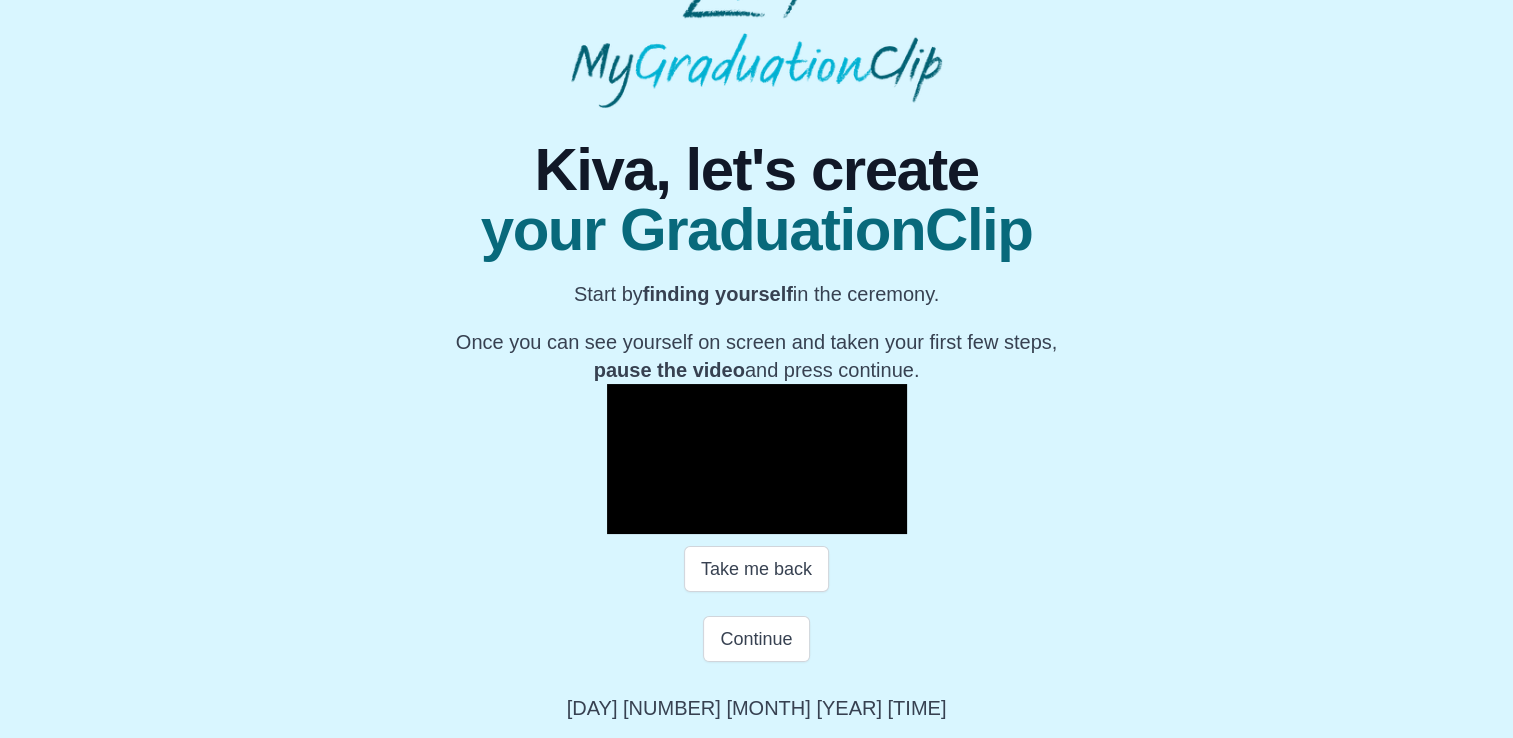 click at bounding box center [627, 519] 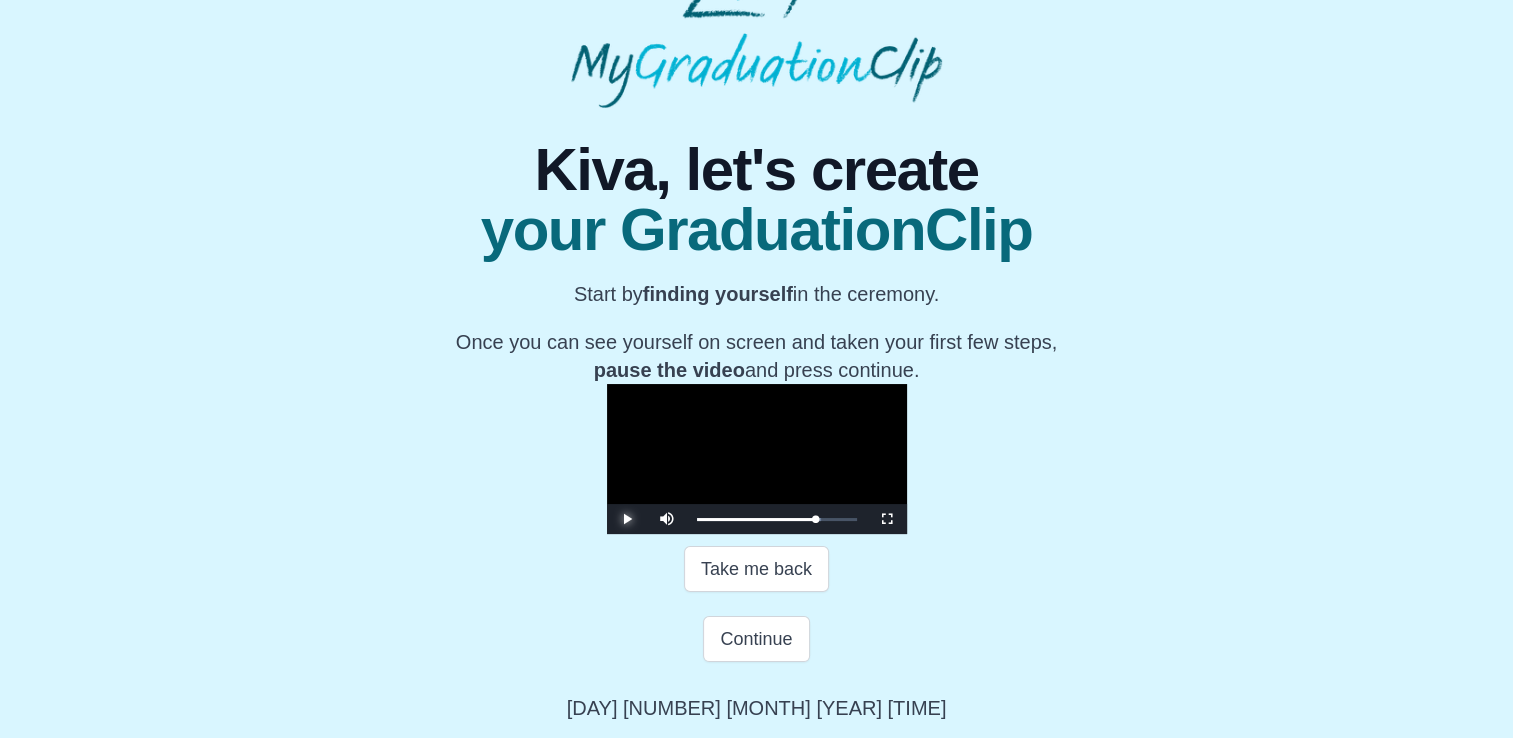 click at bounding box center (627, 519) 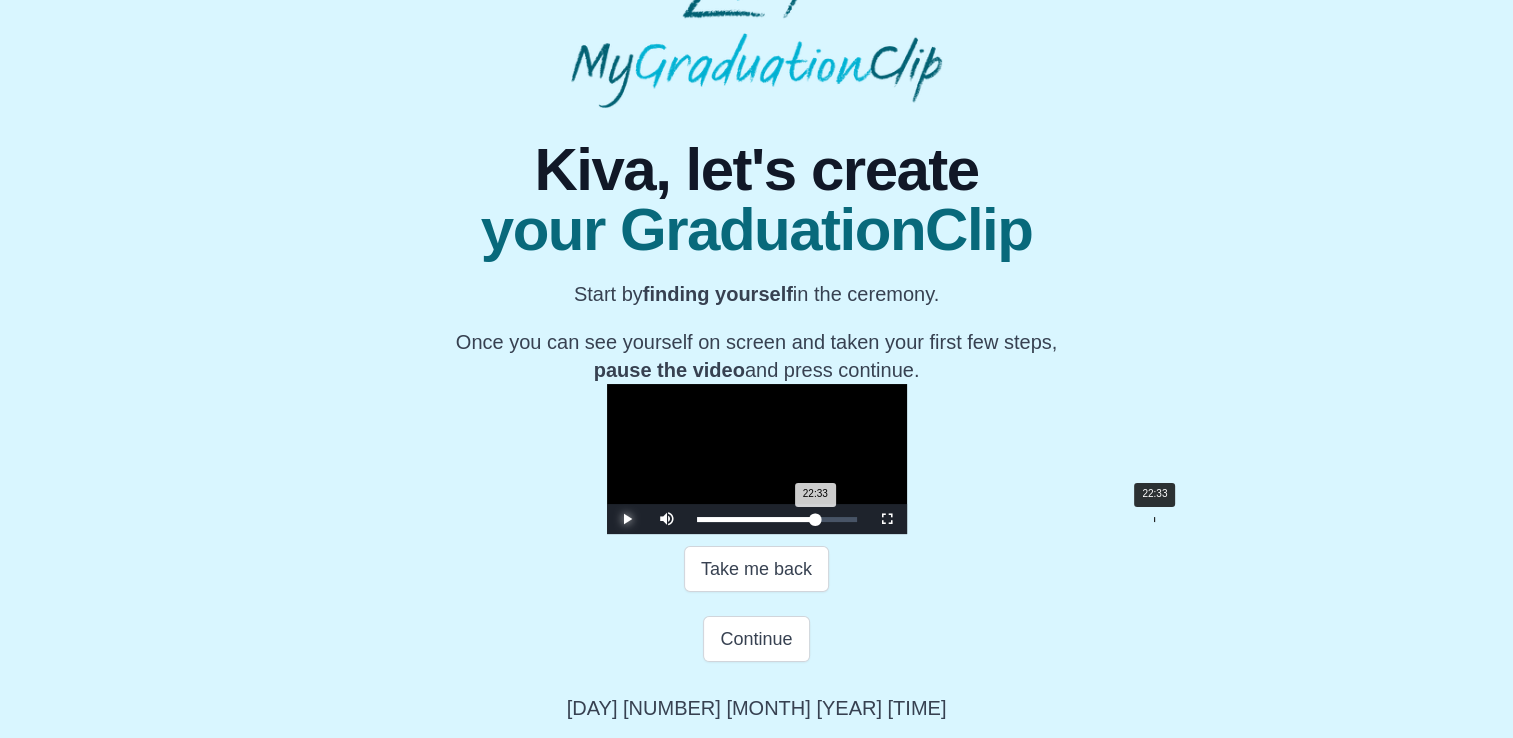 click on "Loaded : 0% 22:33 22:33 Progress : 0%" at bounding box center [777, 519] 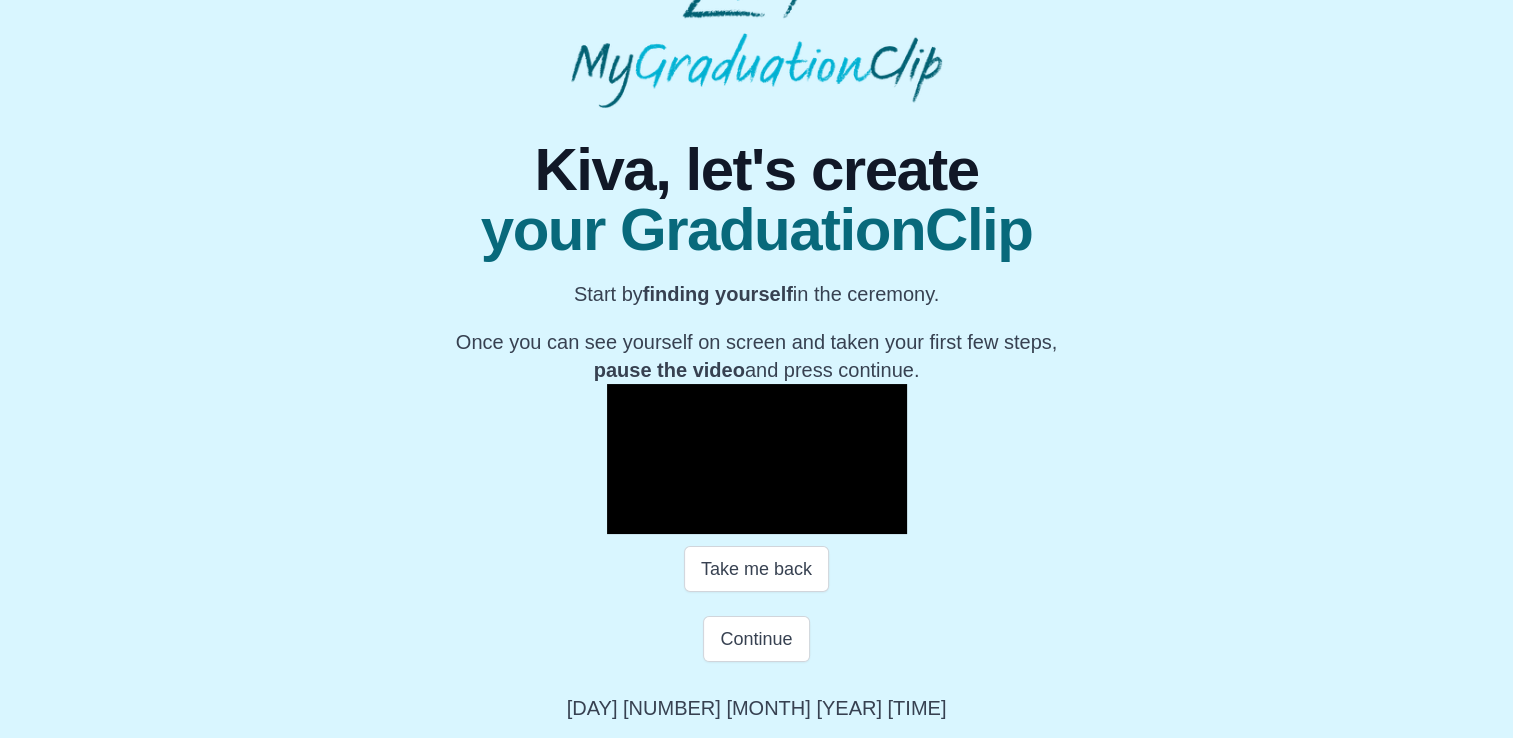 click at bounding box center (627, 519) 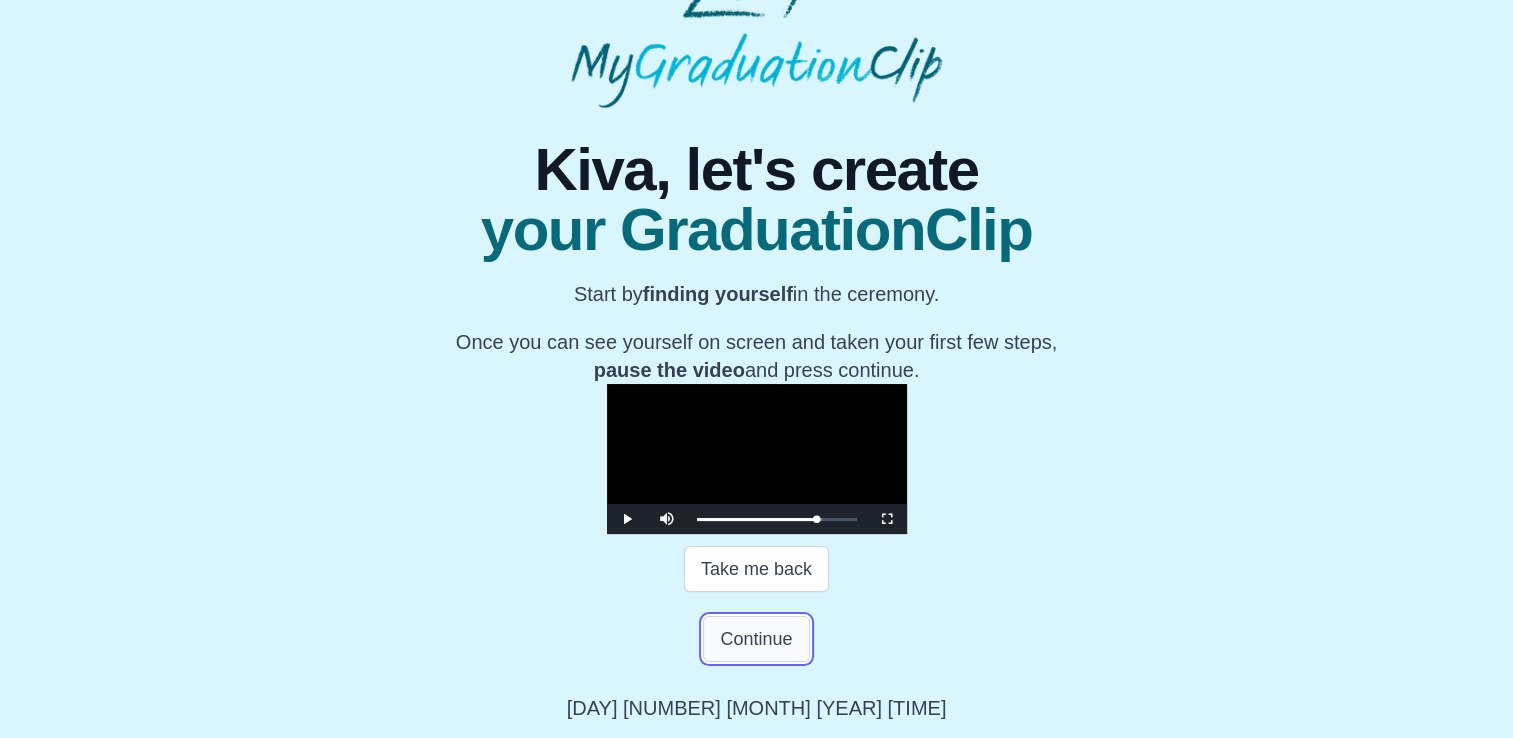 click on "Continue" at bounding box center [756, 639] 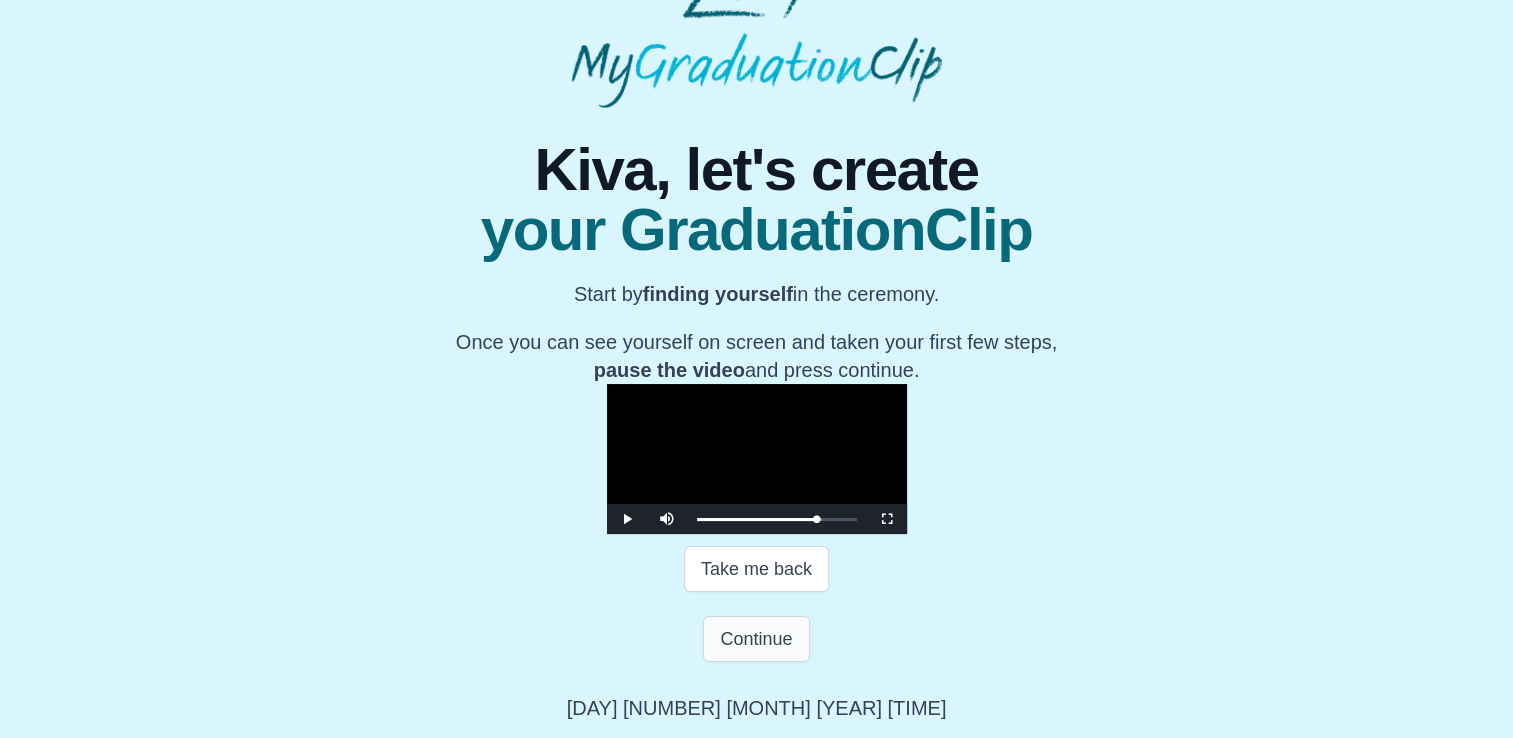 scroll, scrollTop: 0, scrollLeft: 0, axis: both 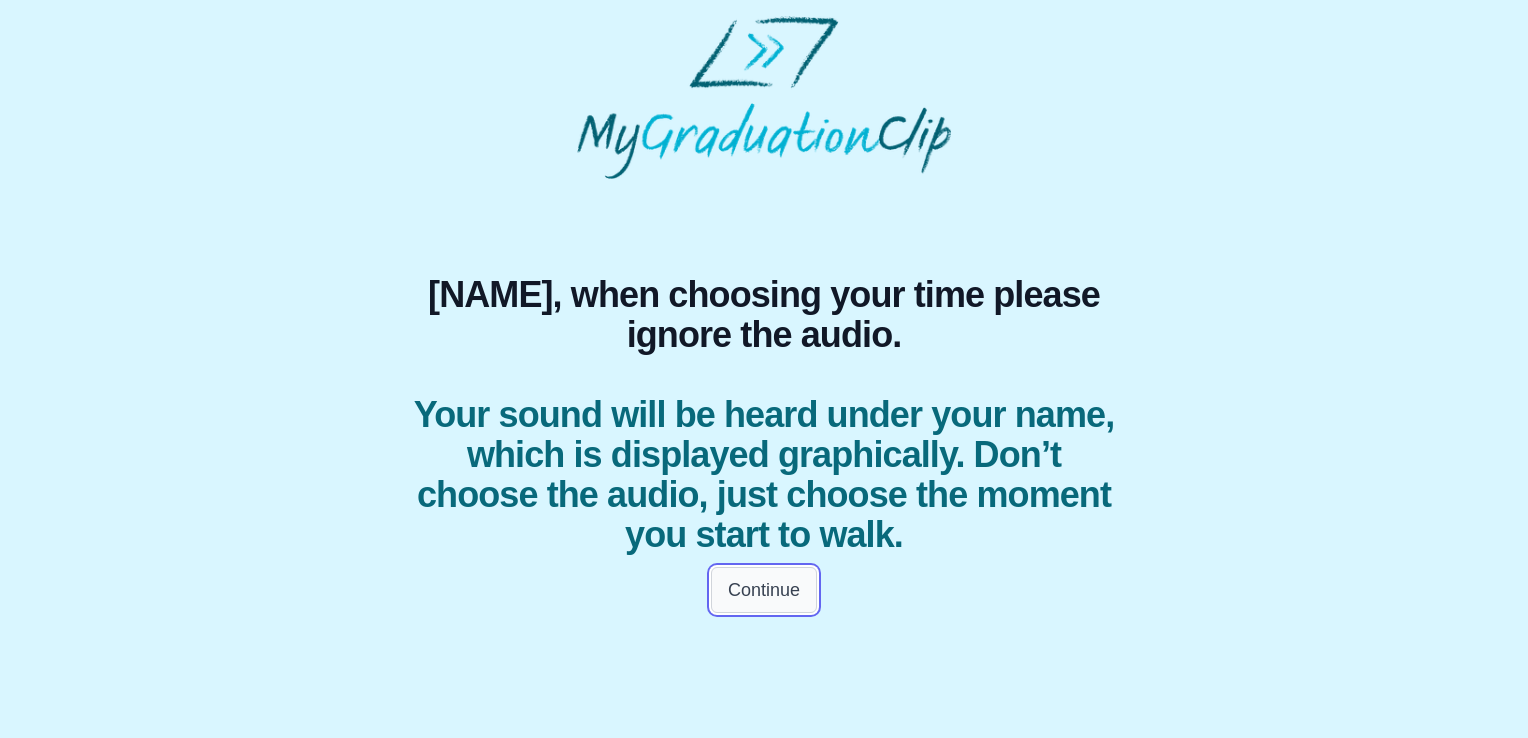 click on "Continue" at bounding box center (764, 590) 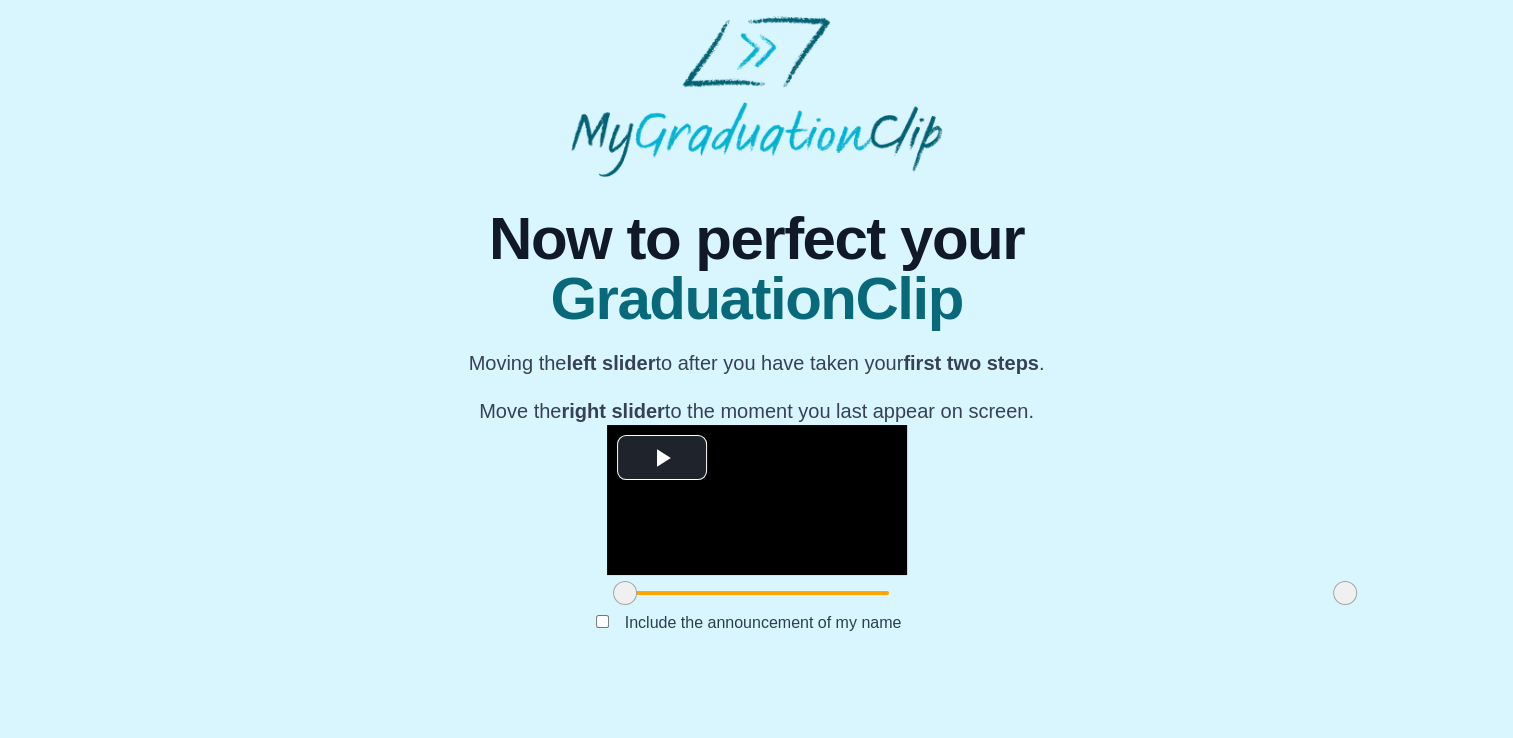 scroll, scrollTop: 226, scrollLeft: 0, axis: vertical 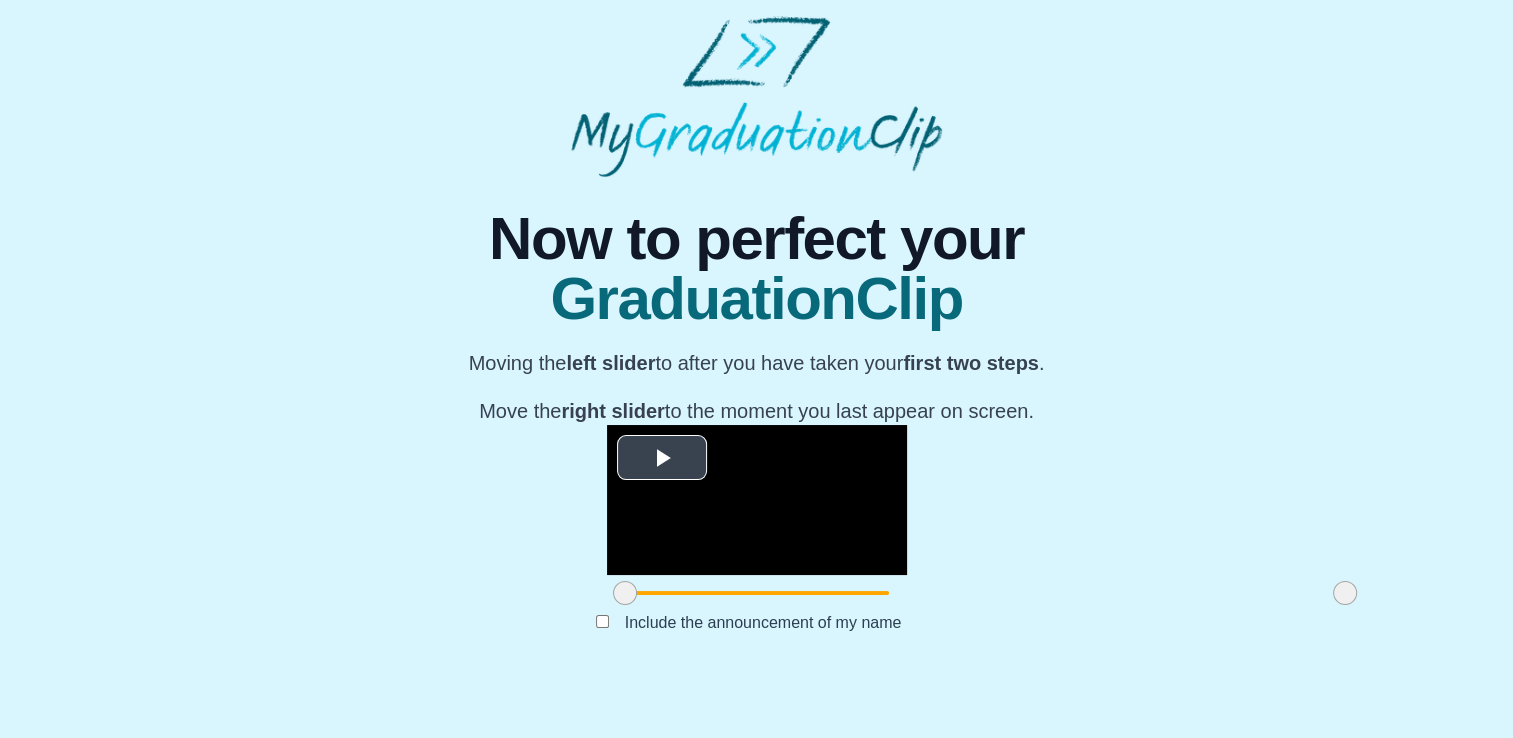 click at bounding box center [662, 458] 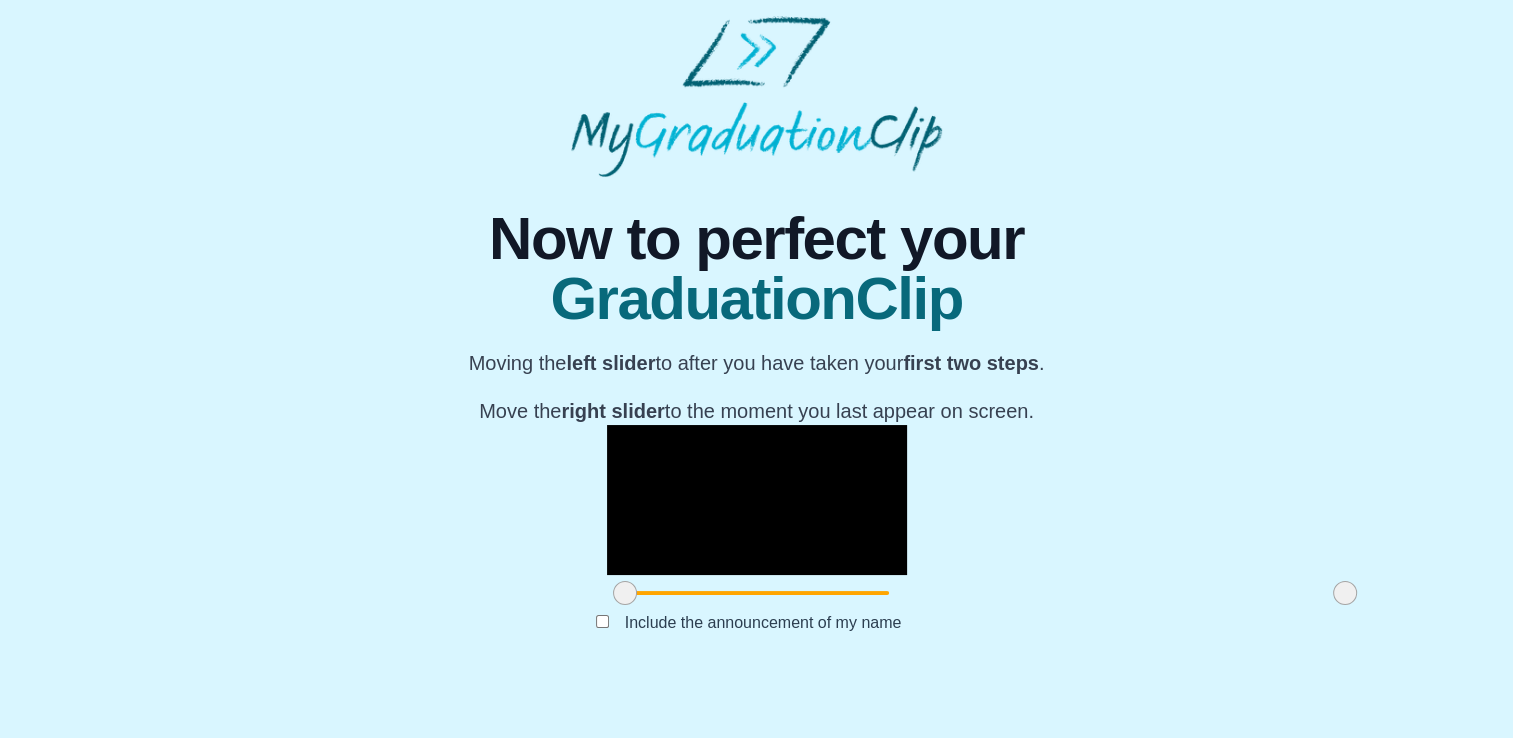 click at bounding box center [1345, 593] 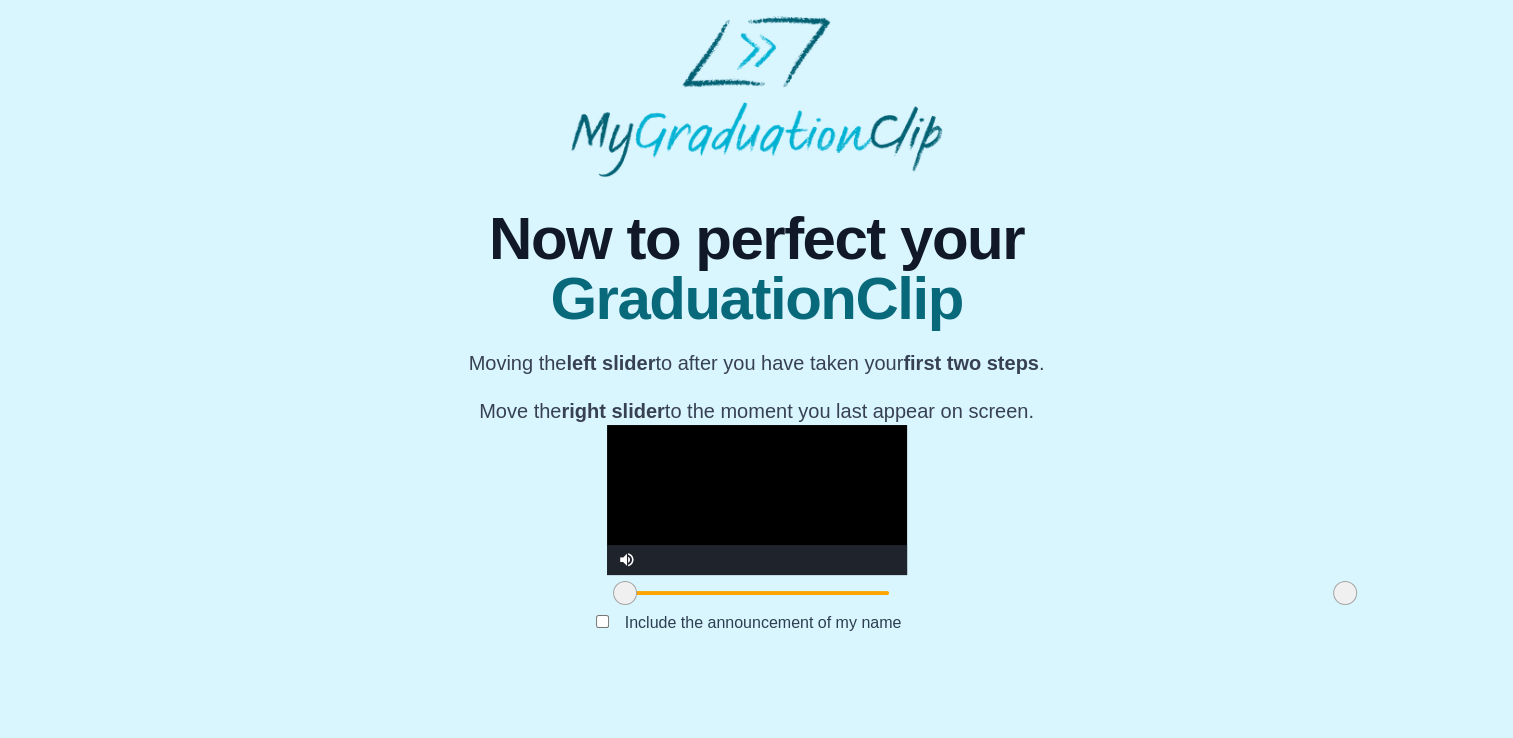 scroll, scrollTop: 226, scrollLeft: 0, axis: vertical 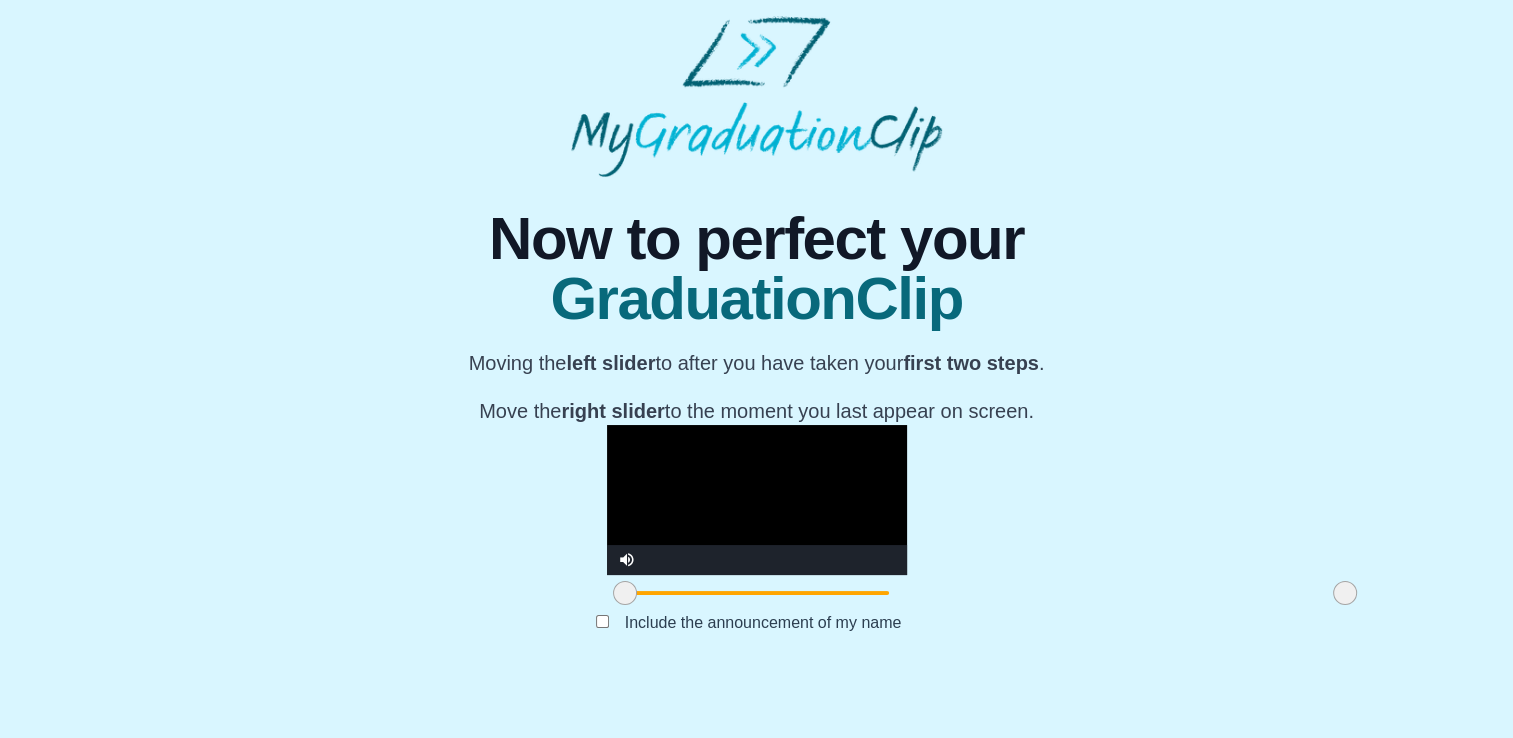 click at bounding box center [757, 593] 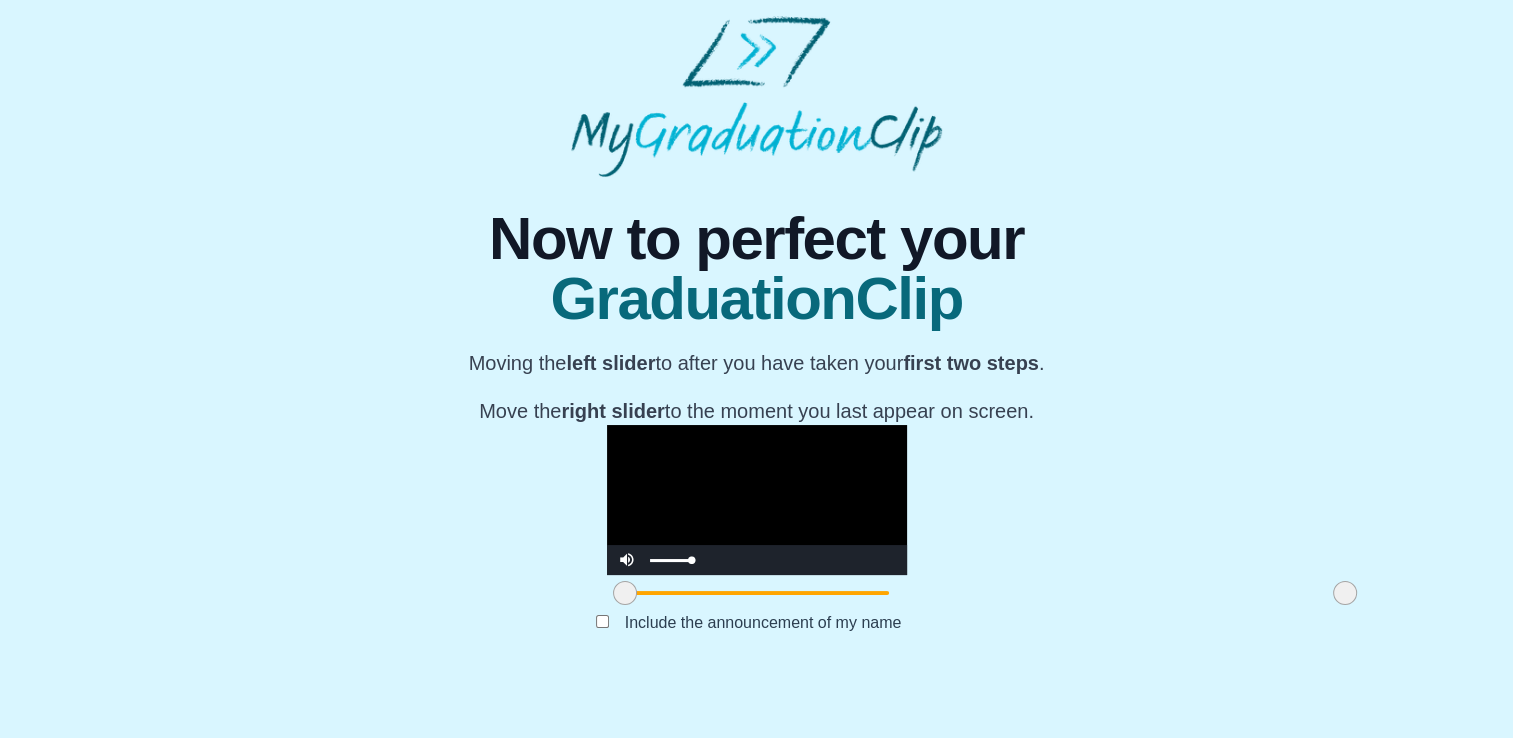 click at bounding box center (671, 560) 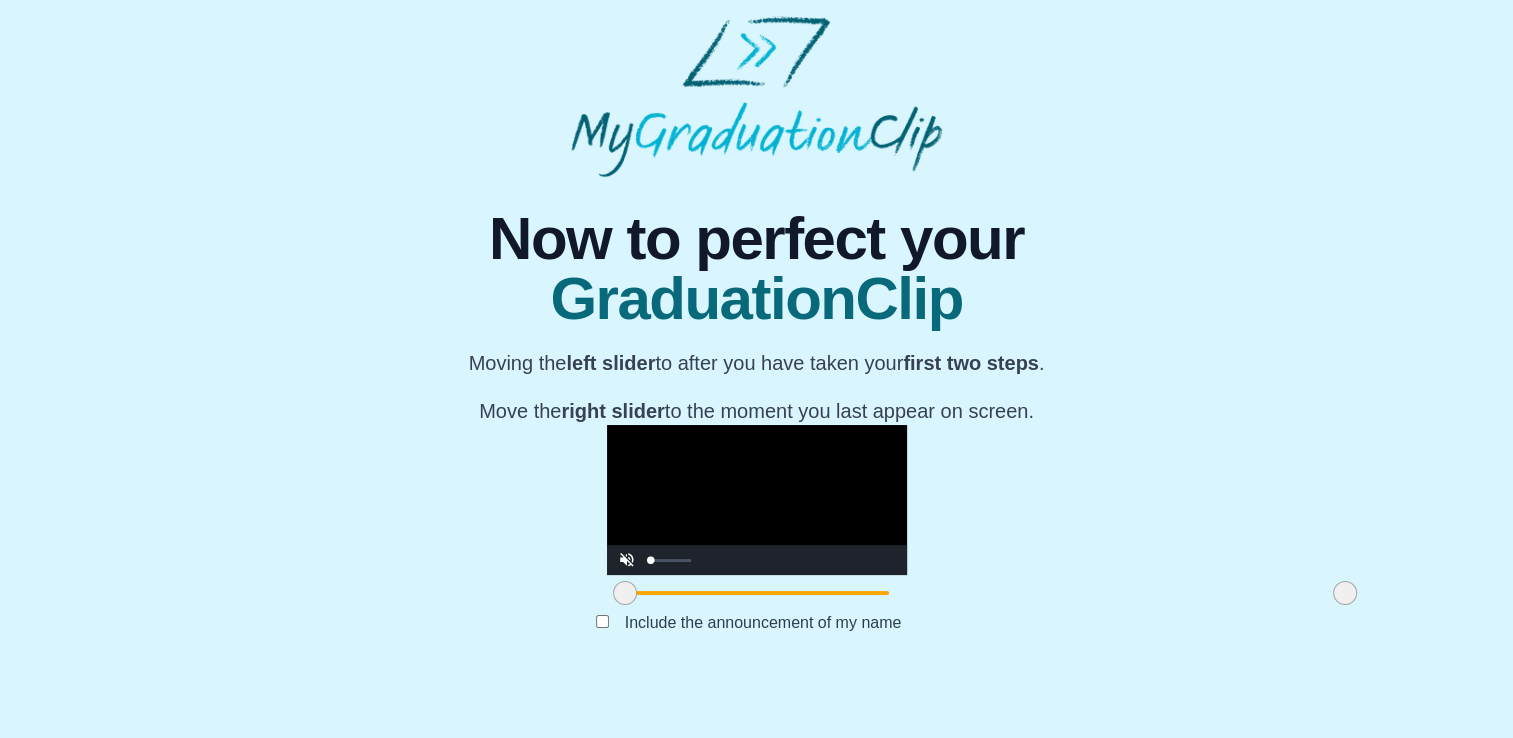 drag, startPoint x: 464, startPoint y: 608, endPoint x: 422, endPoint y: 612, distance: 42.190044 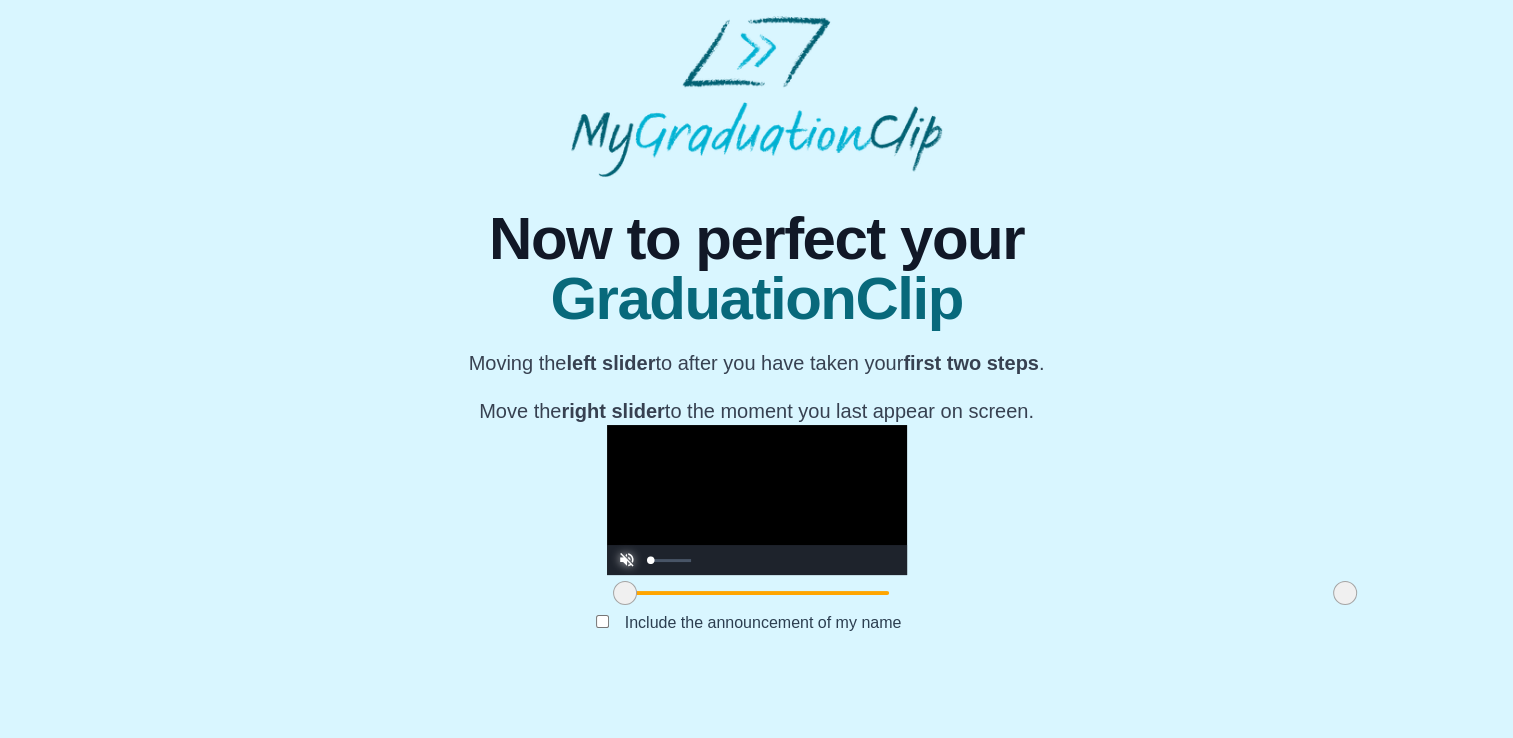 click at bounding box center (627, 545) 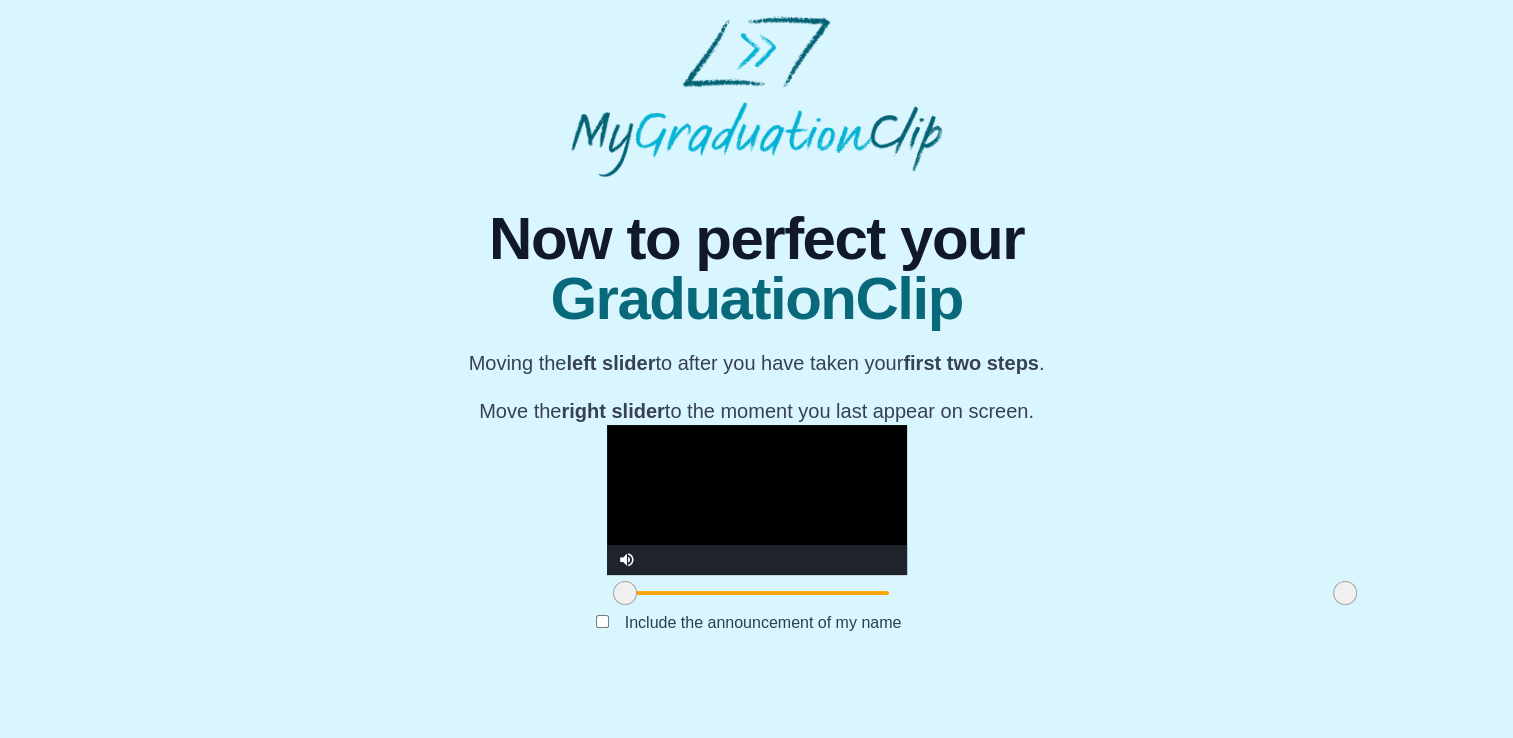 click at bounding box center (757, 500) 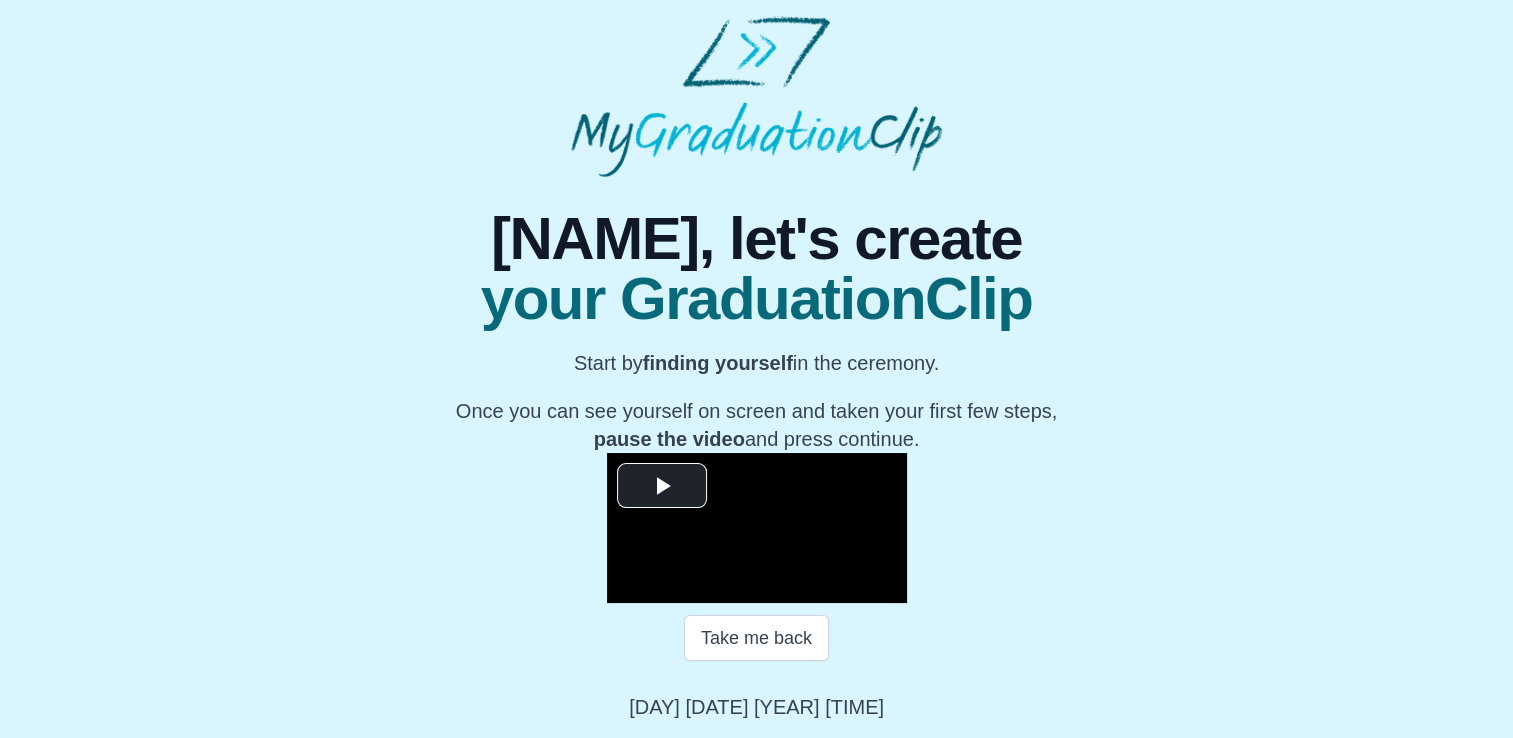 scroll, scrollTop: 274, scrollLeft: 0, axis: vertical 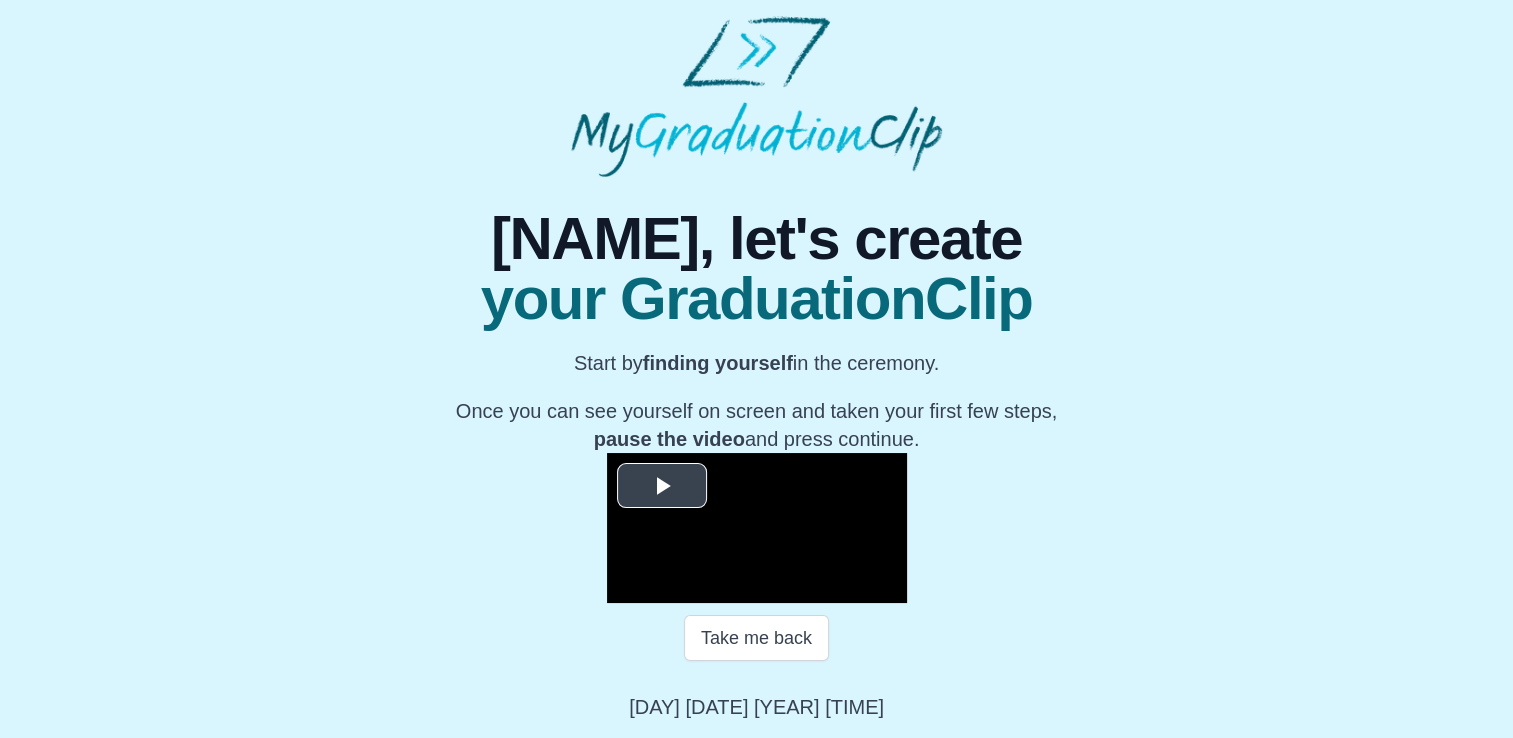 click at bounding box center (757, 528) 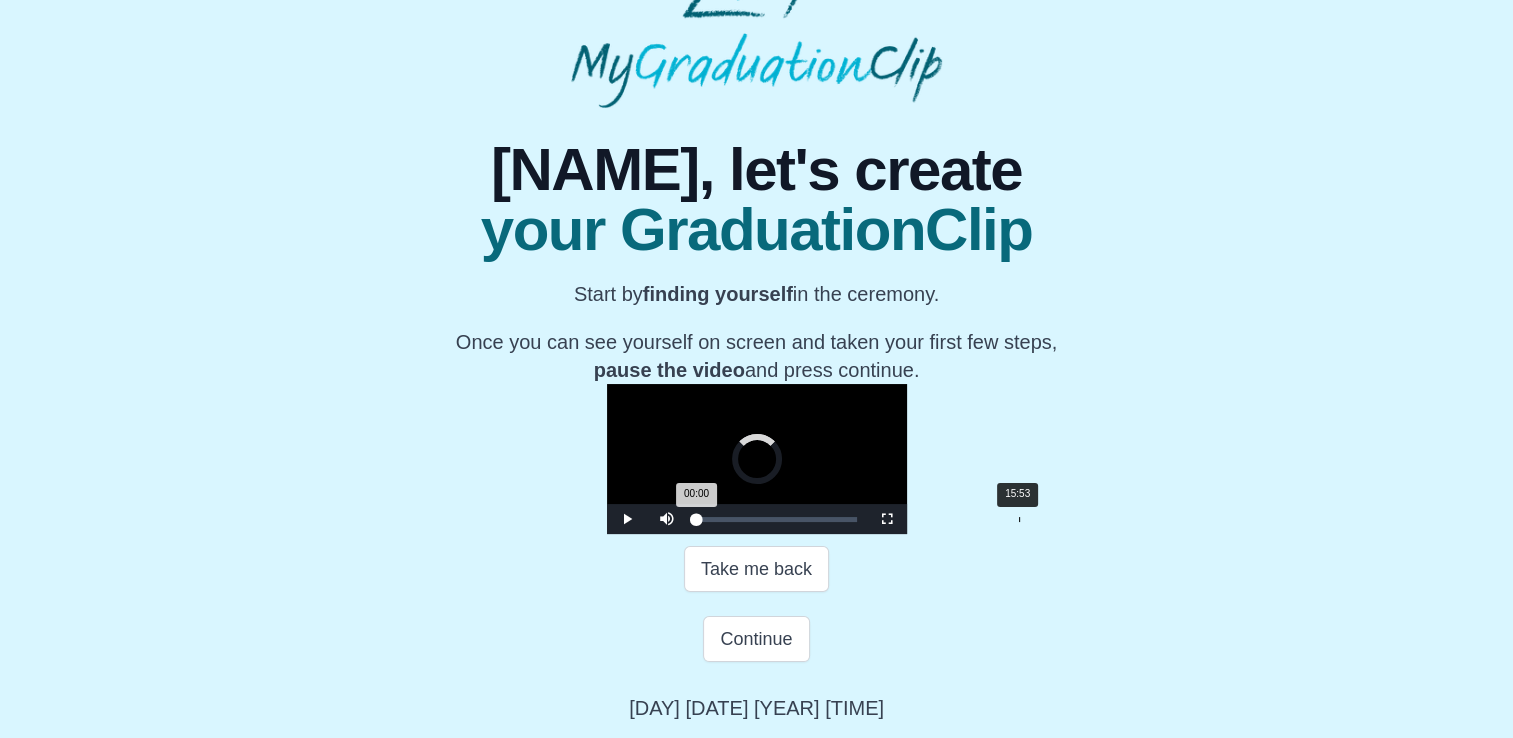 drag, startPoint x: 468, startPoint y: 587, endPoint x: 799, endPoint y: 603, distance: 331.38647 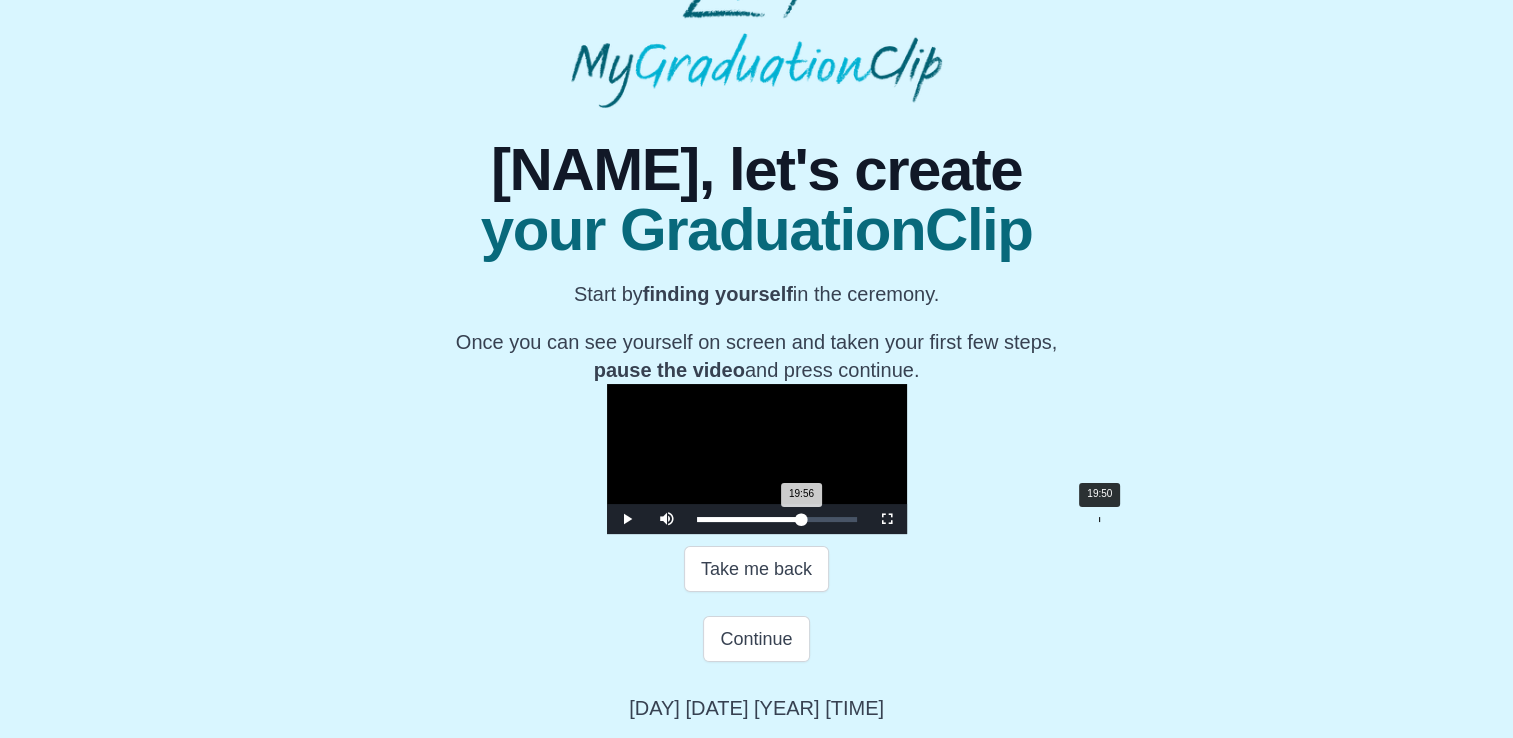 drag, startPoint x: 800, startPoint y: 589, endPoint x: 872, endPoint y: 590, distance: 72.00694 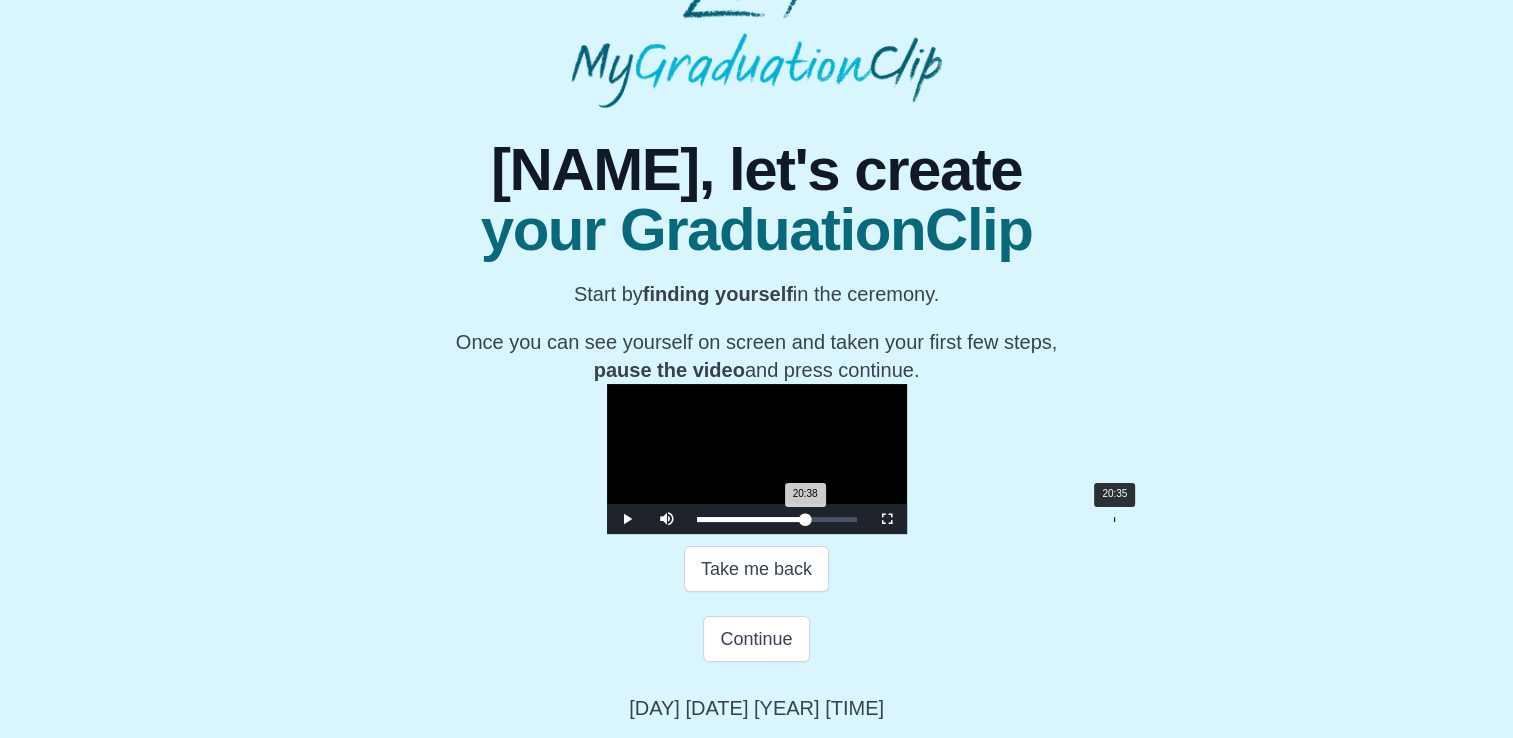 drag, startPoint x: 872, startPoint y: 589, endPoint x: 885, endPoint y: 590, distance: 13.038404 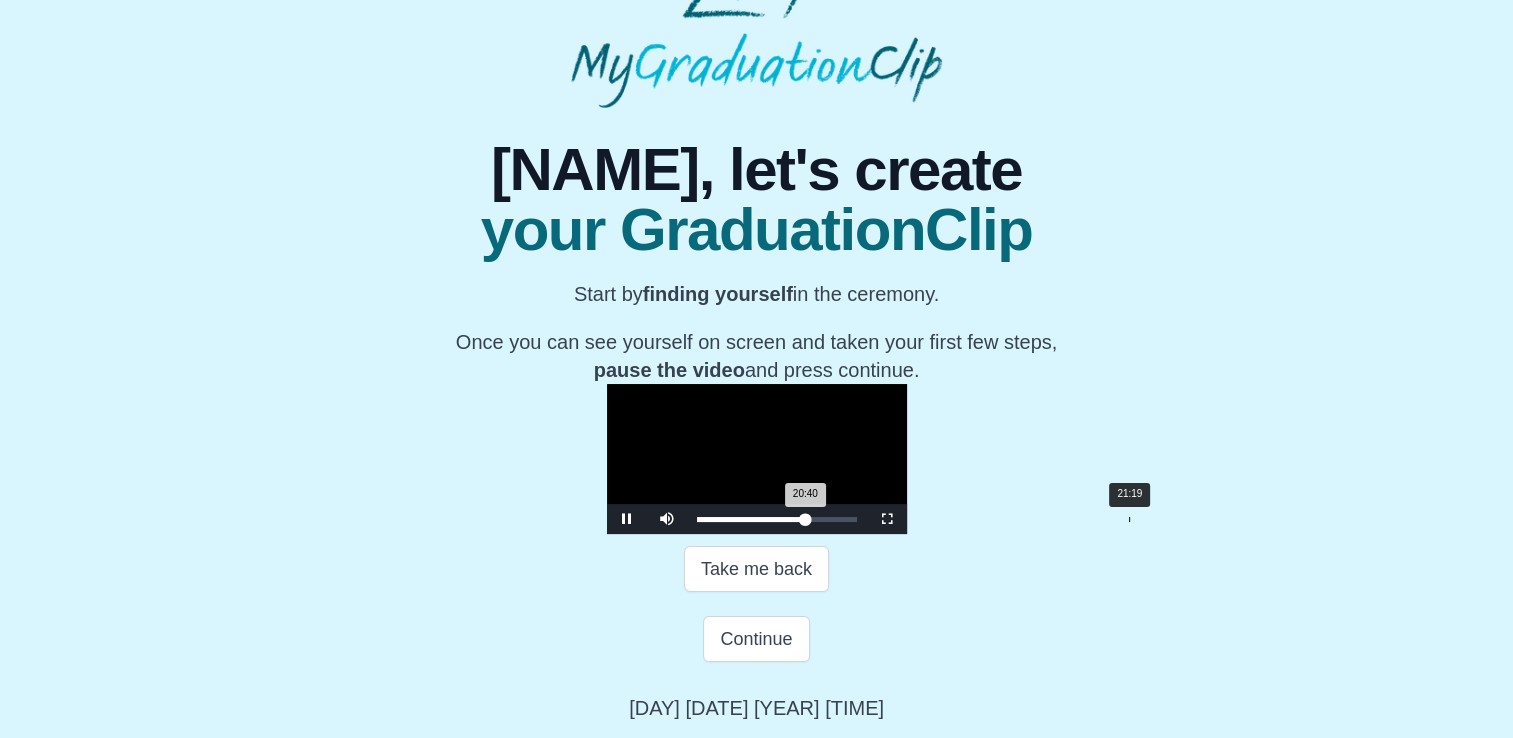 click on "Loaded : 0% 21:19 20:40 Progress : 0%" at bounding box center (777, 519) 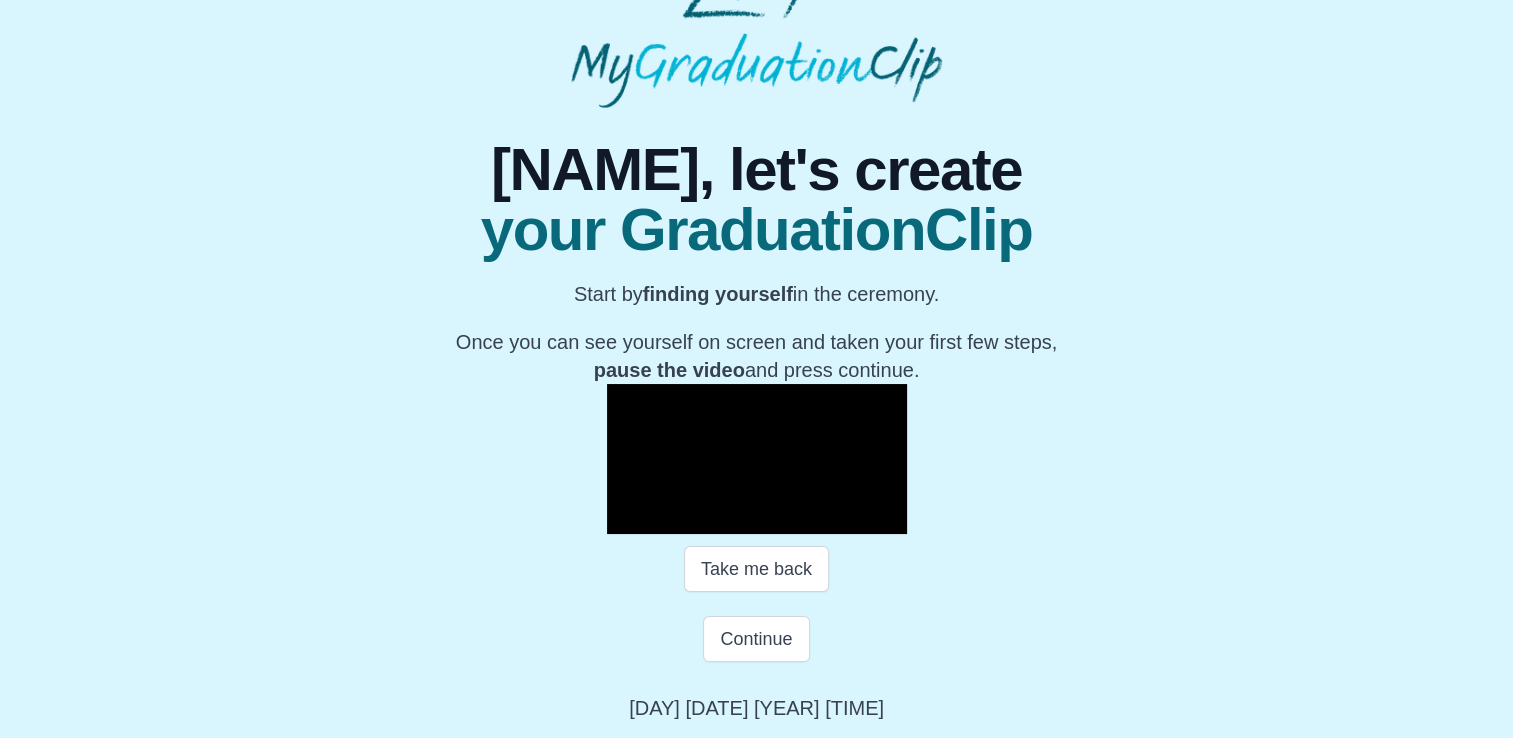 scroll, scrollTop: 344, scrollLeft: 0, axis: vertical 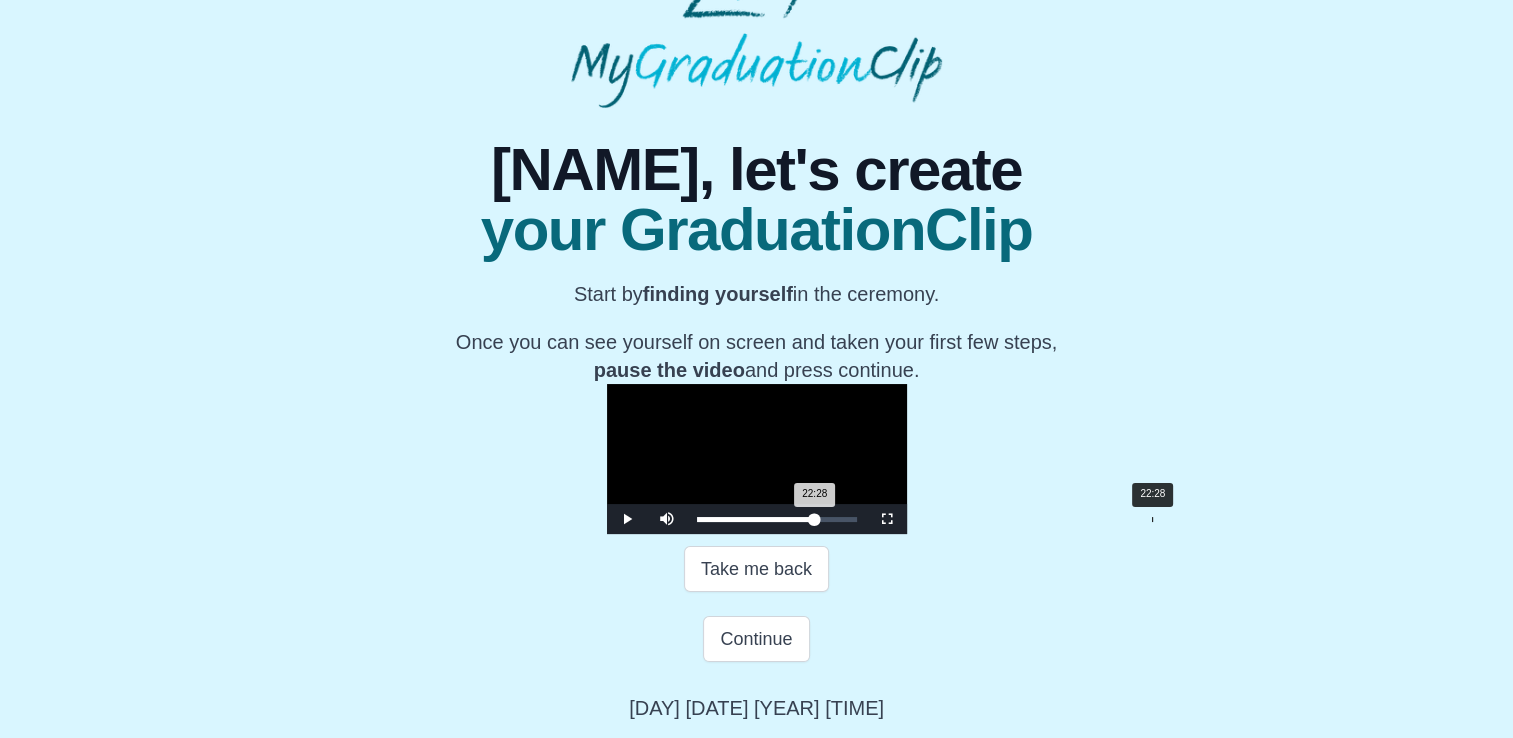 click on "Loaded : 0% 22:28 22:28 Progress : 0%" at bounding box center (777, 519) 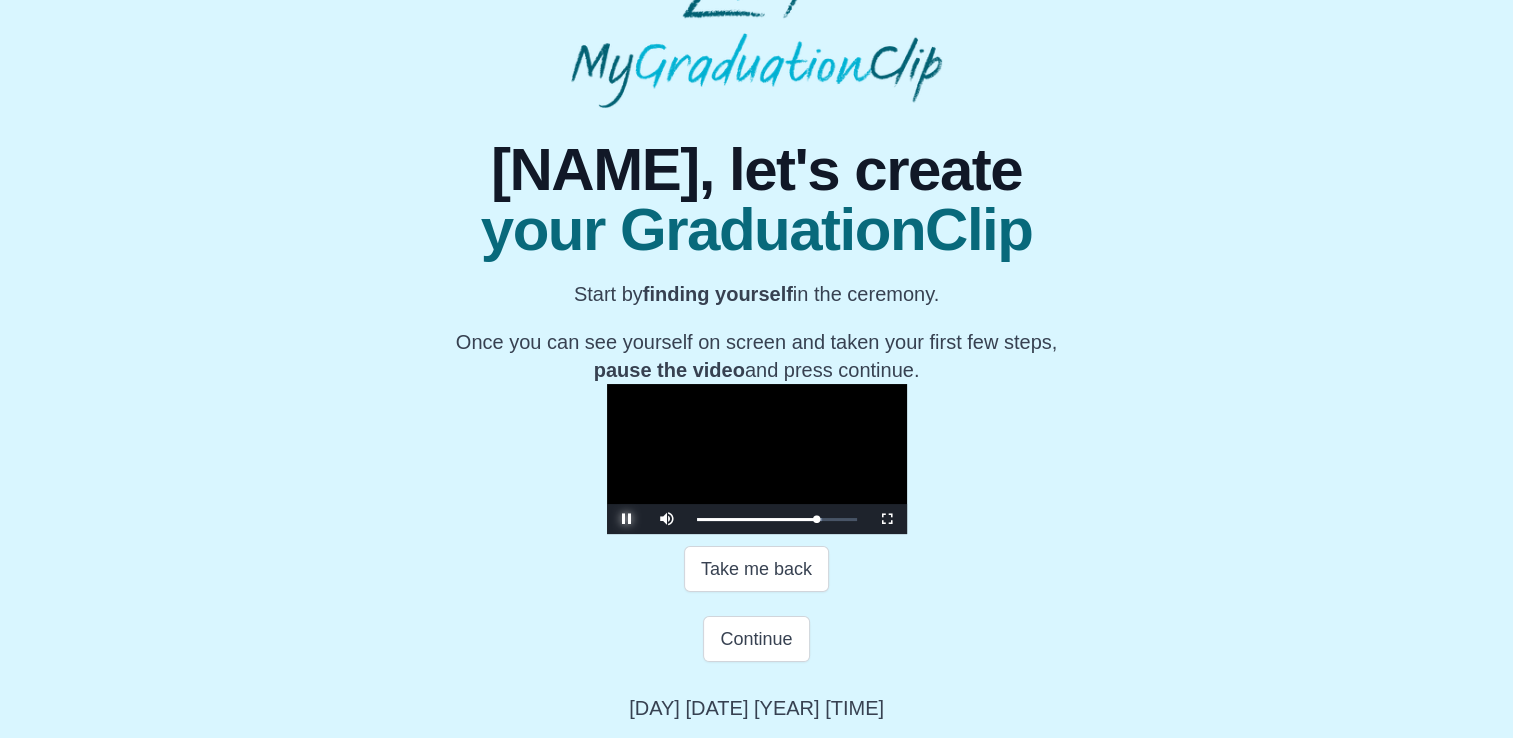 click at bounding box center [627, 519] 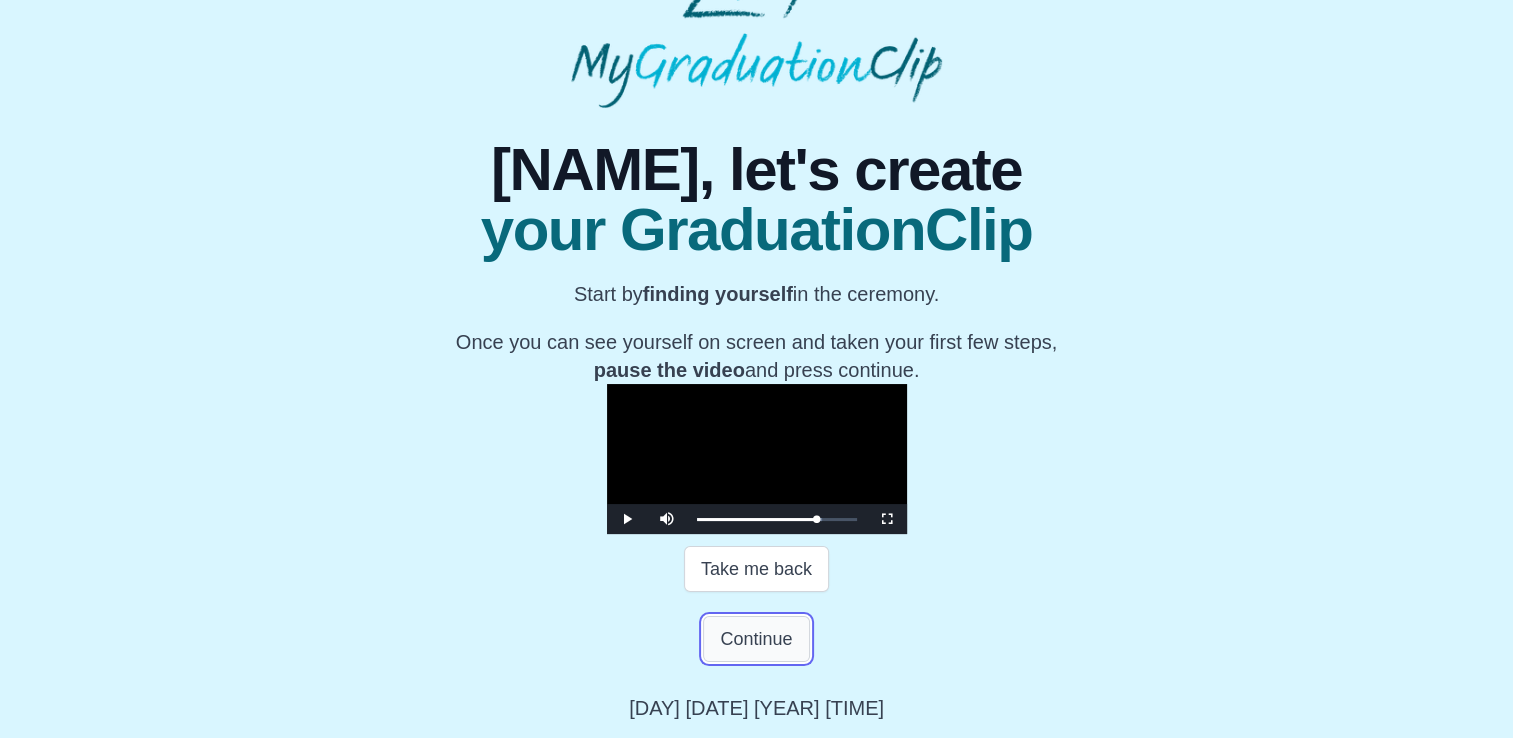 click on "Continue" at bounding box center [756, 639] 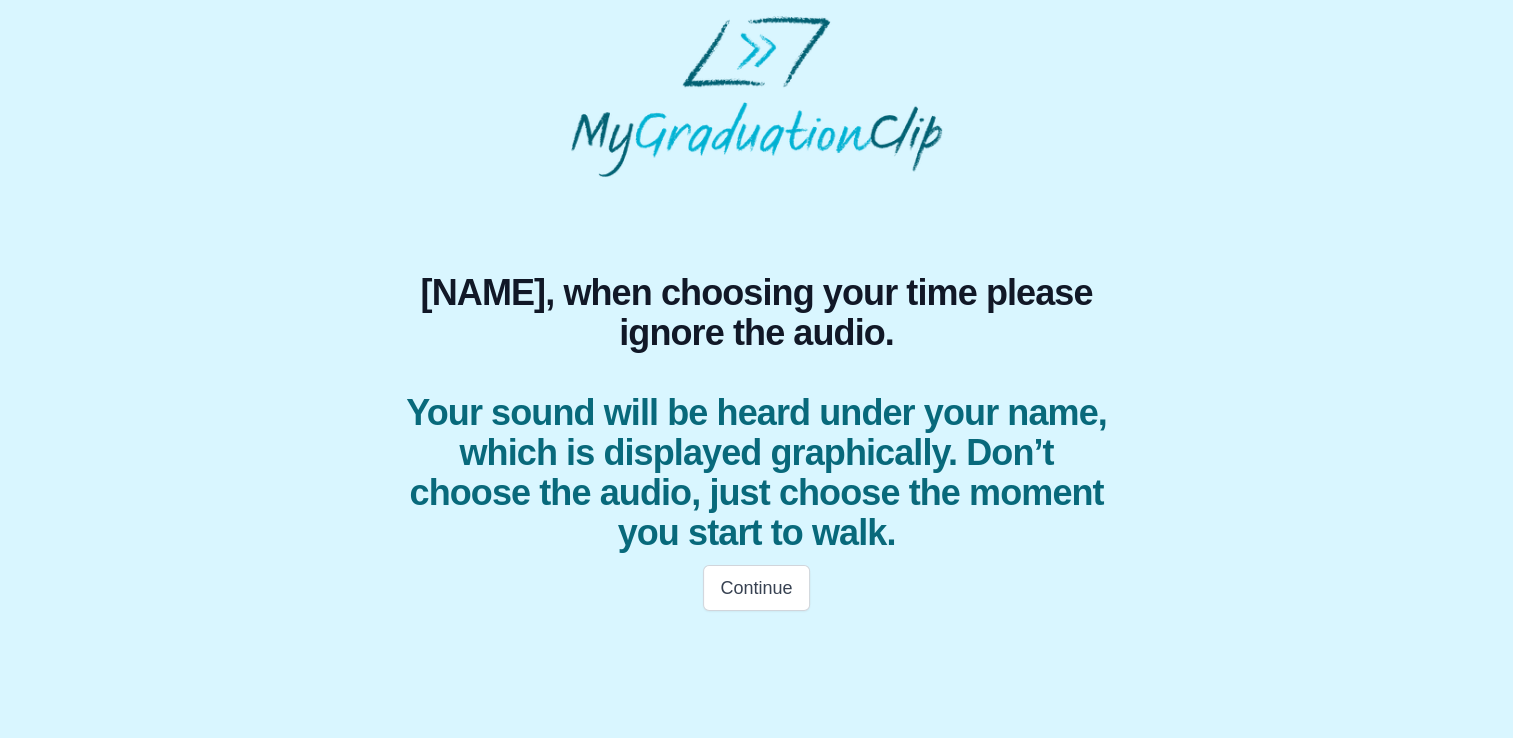 scroll, scrollTop: 0, scrollLeft: 0, axis: both 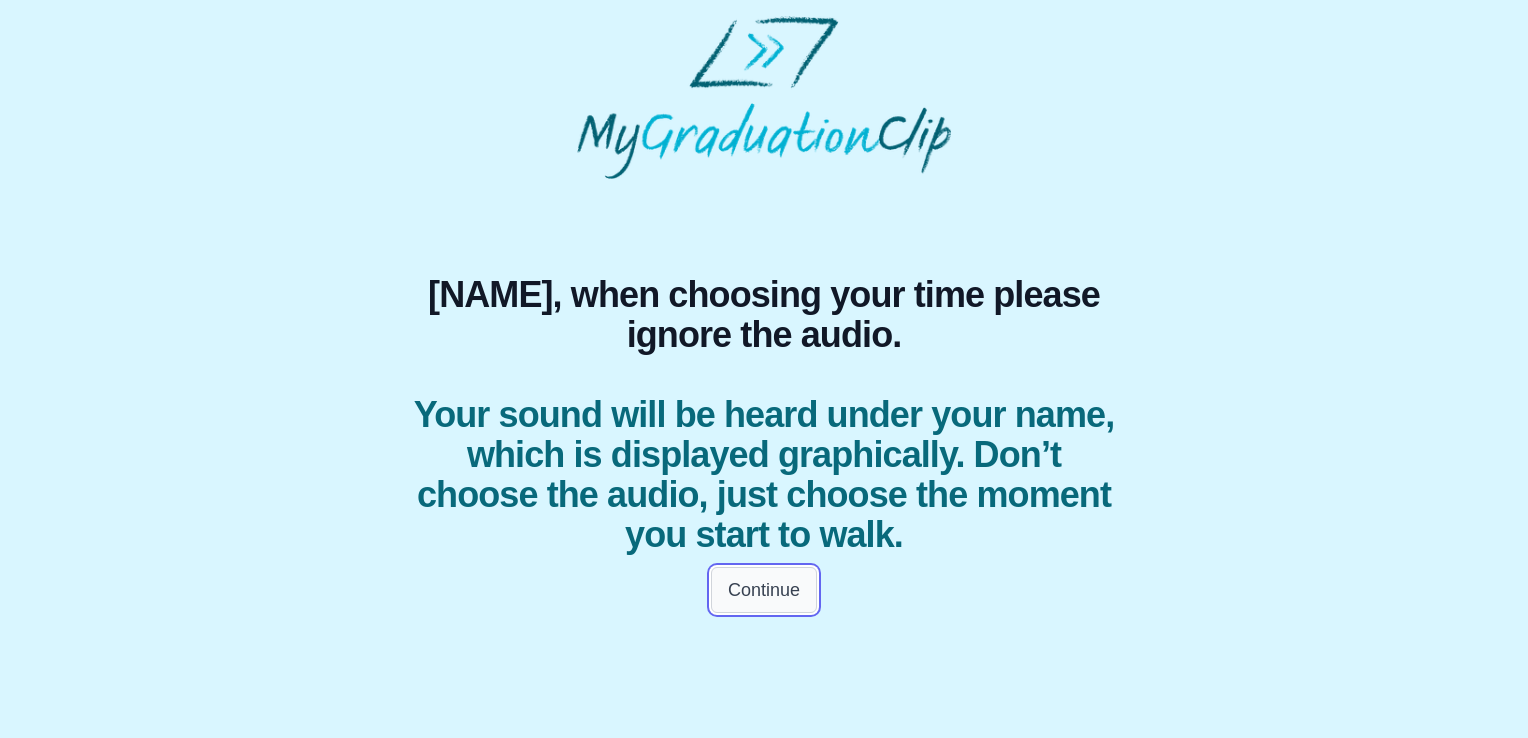 click on "Continue" at bounding box center [764, 590] 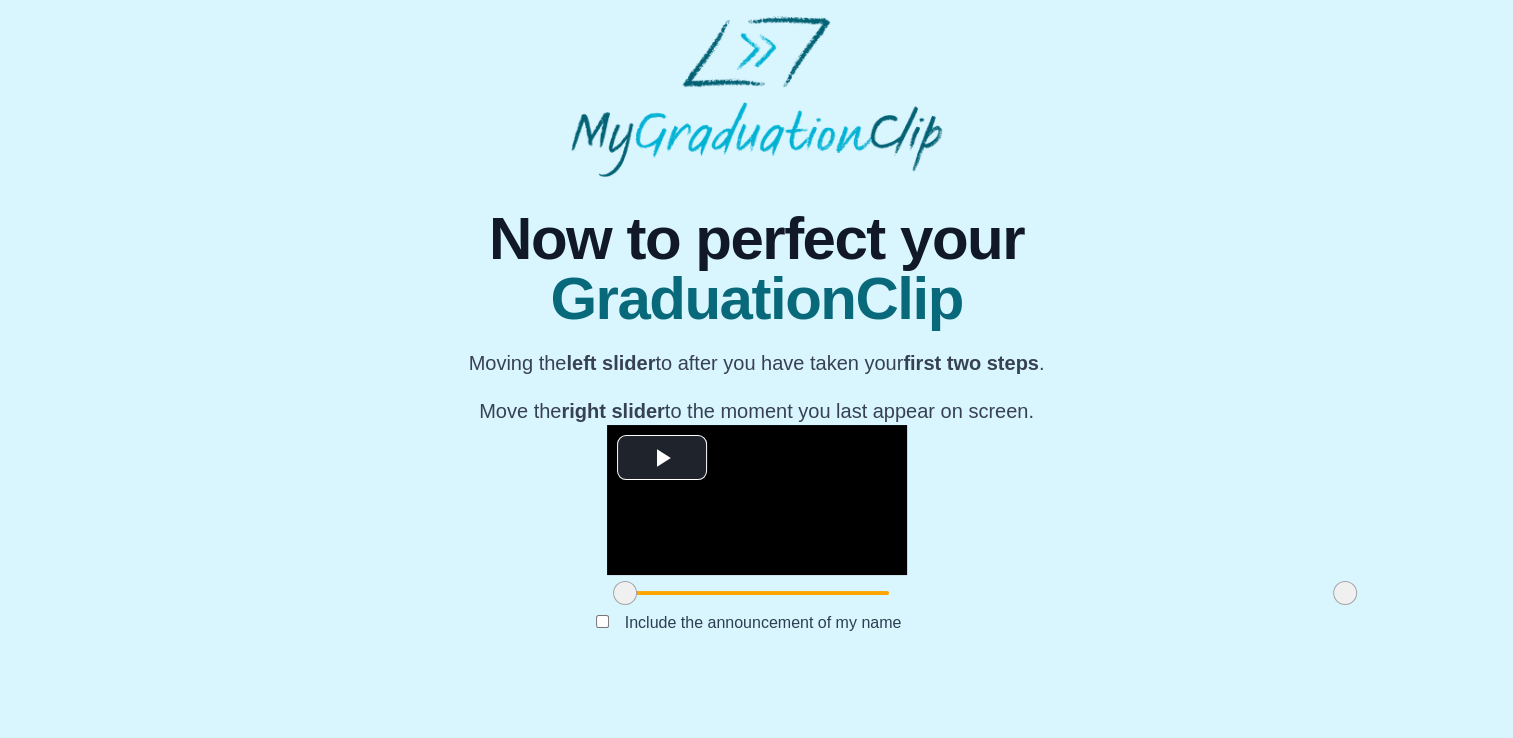 scroll, scrollTop: 226, scrollLeft: 0, axis: vertical 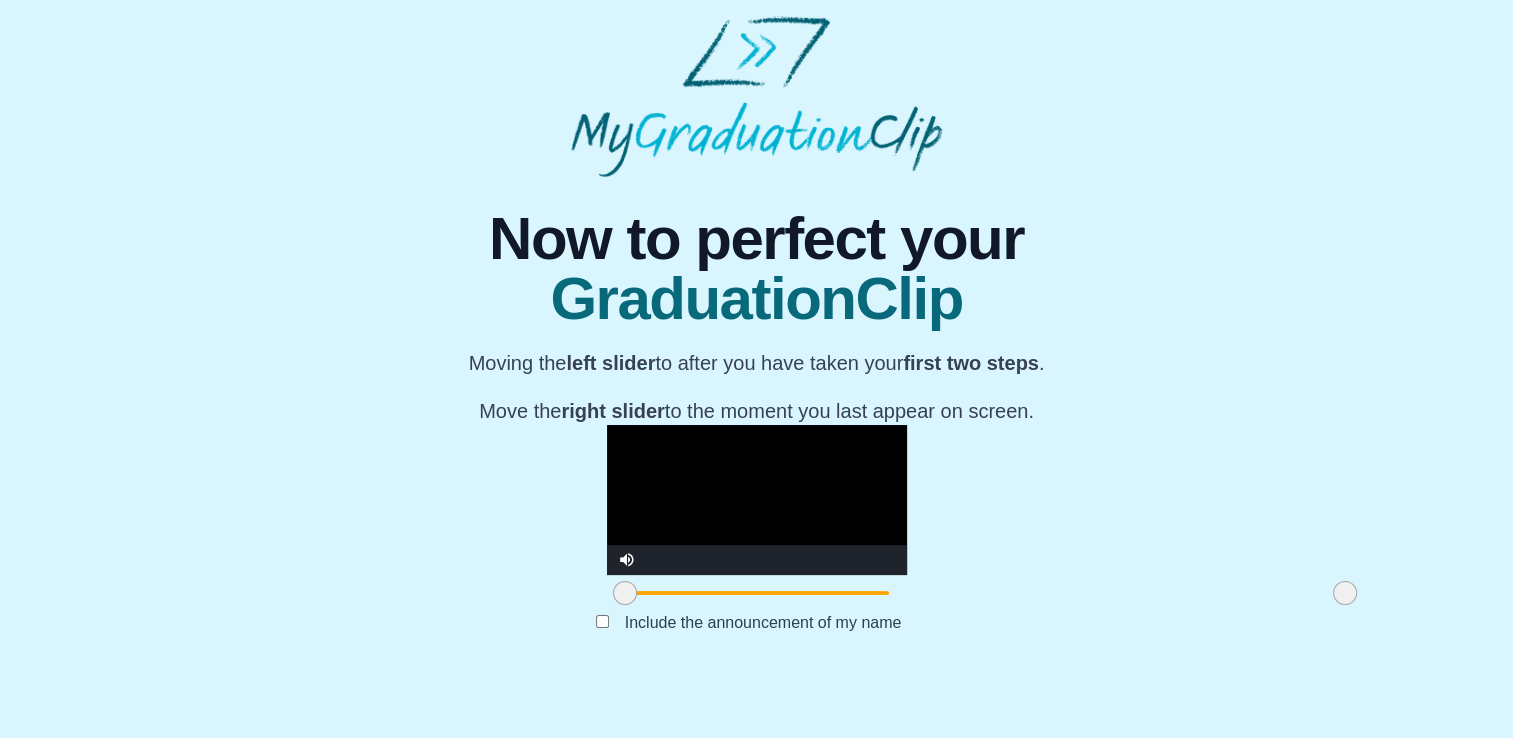 click at bounding box center (757, 500) 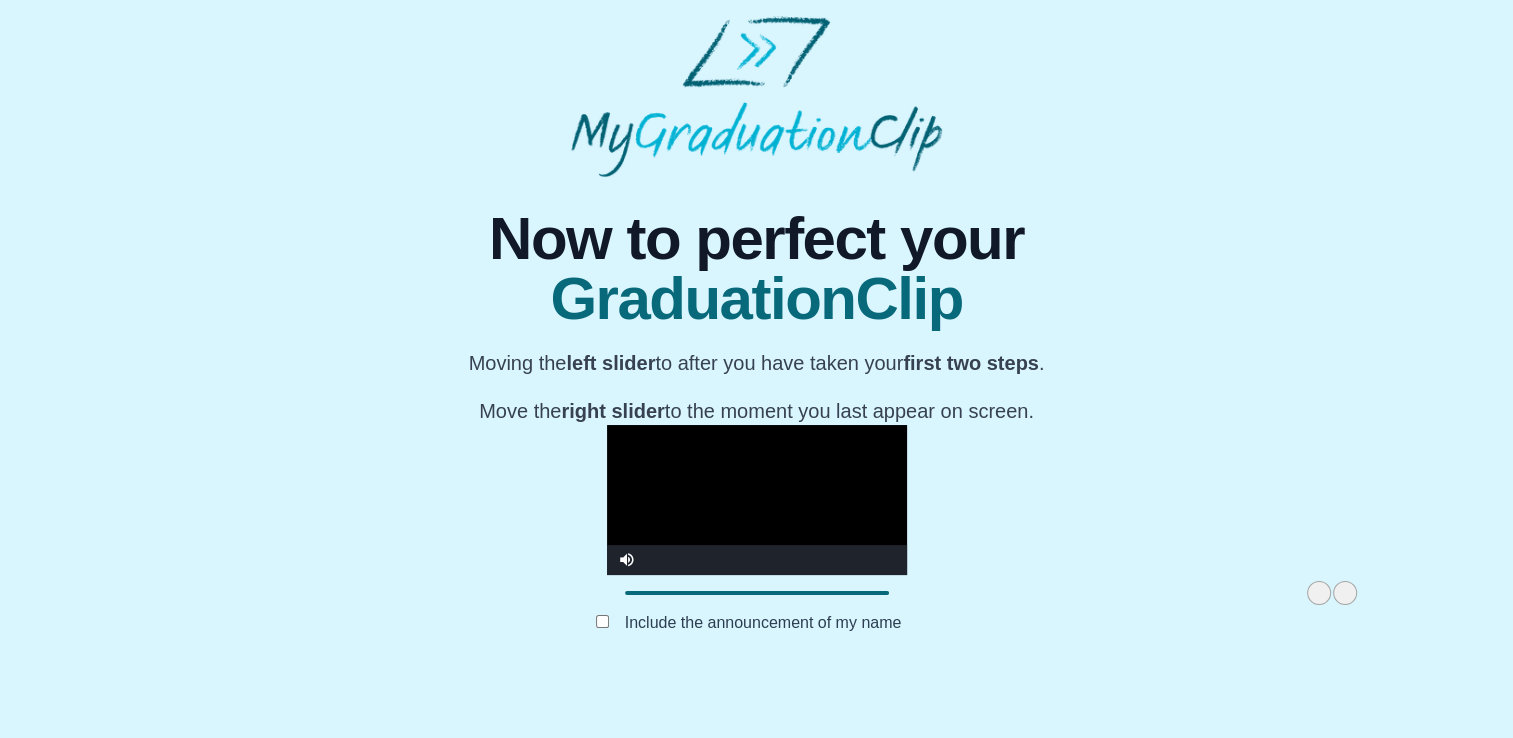 drag, startPoint x: 398, startPoint y: 643, endPoint x: 1120, endPoint y: 657, distance: 722.13574 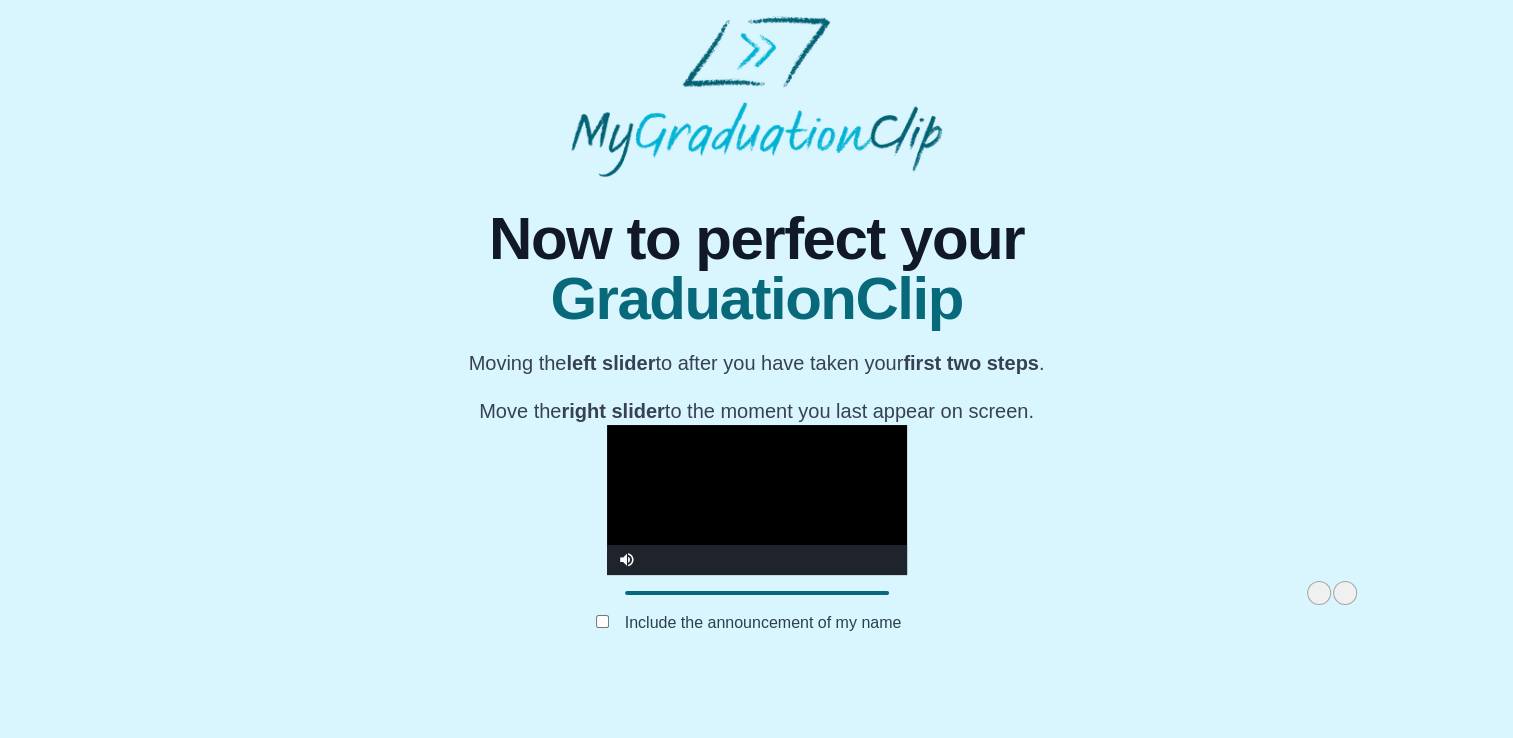 click at bounding box center [1345, 593] 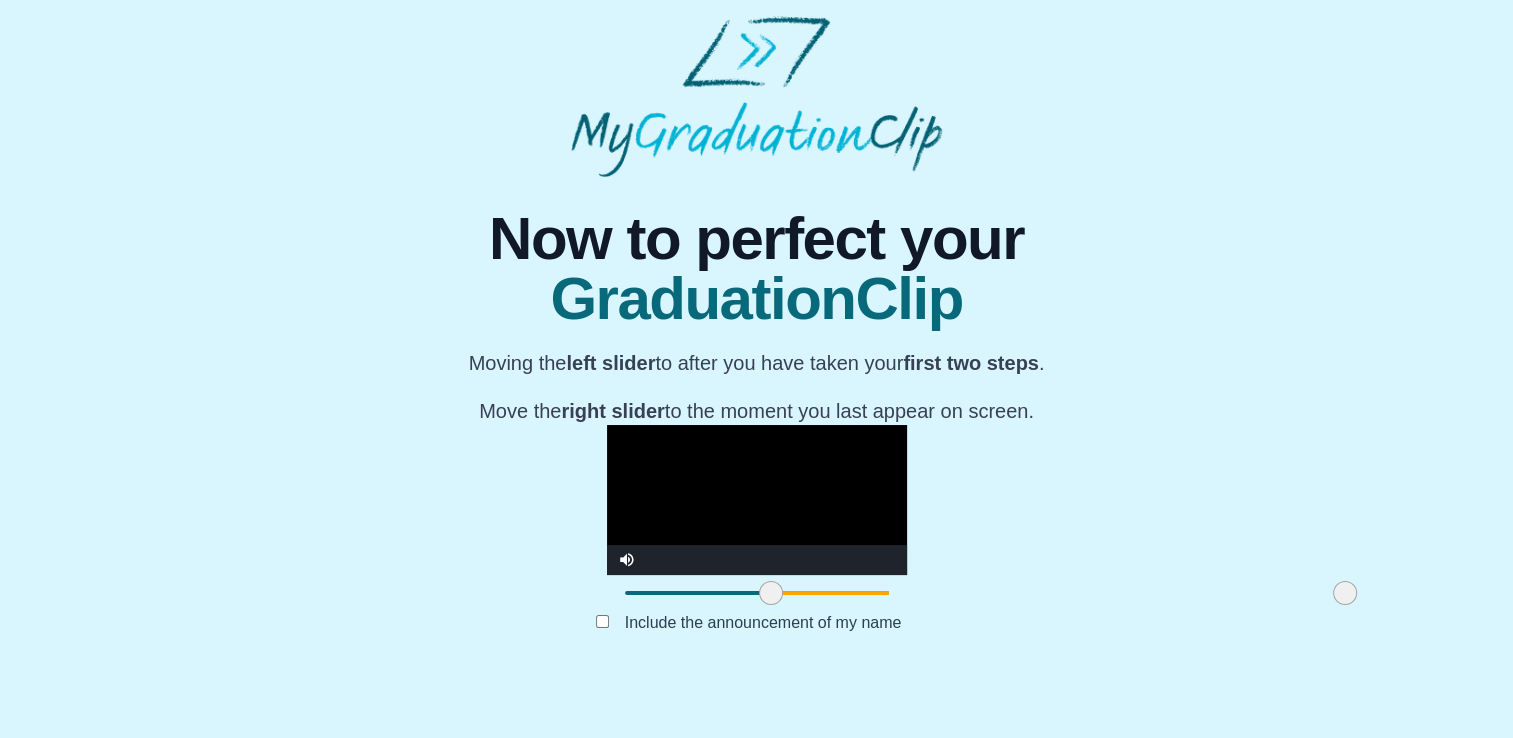 drag, startPoint x: 1092, startPoint y: 640, endPoint x: 544, endPoint y: 652, distance: 548.13135 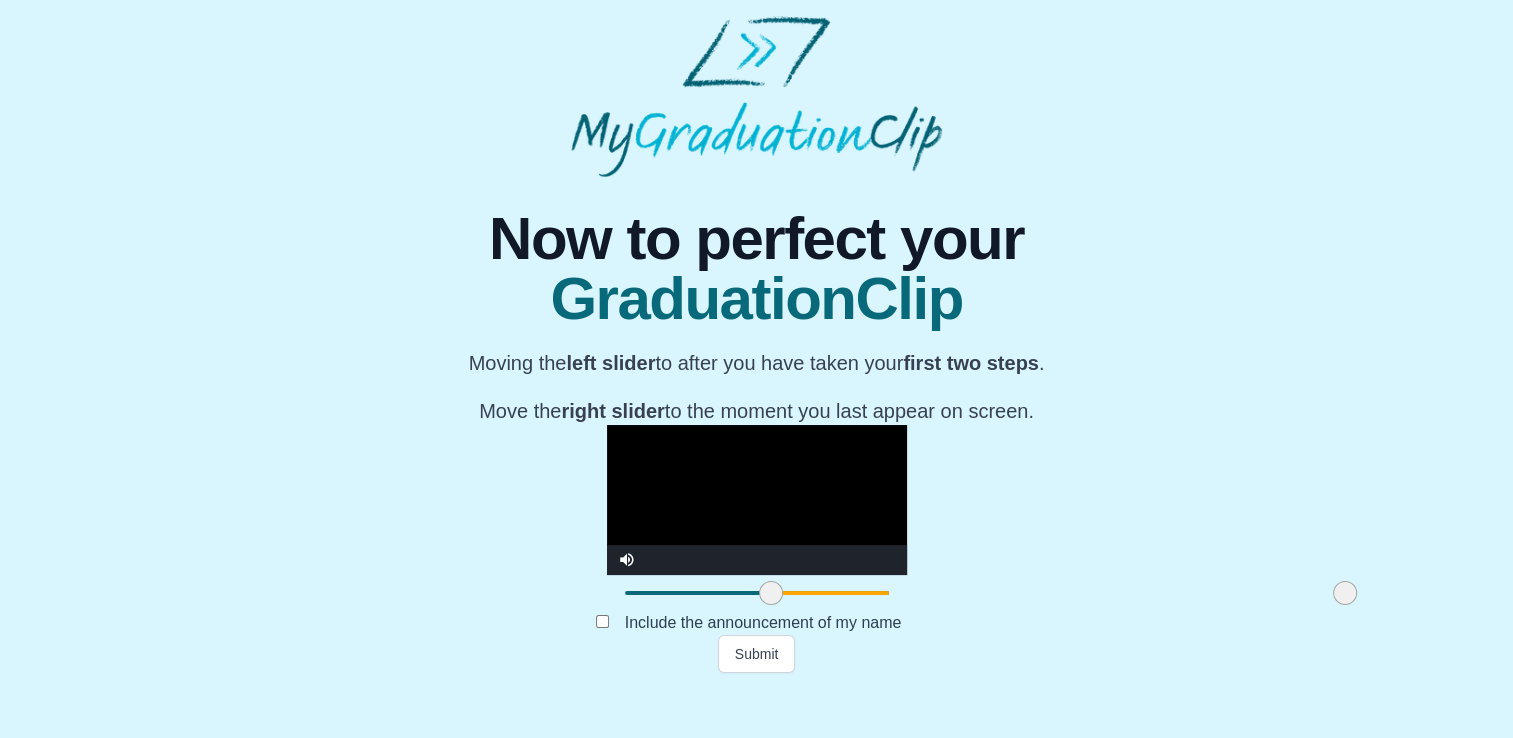click at bounding box center (1345, 593) 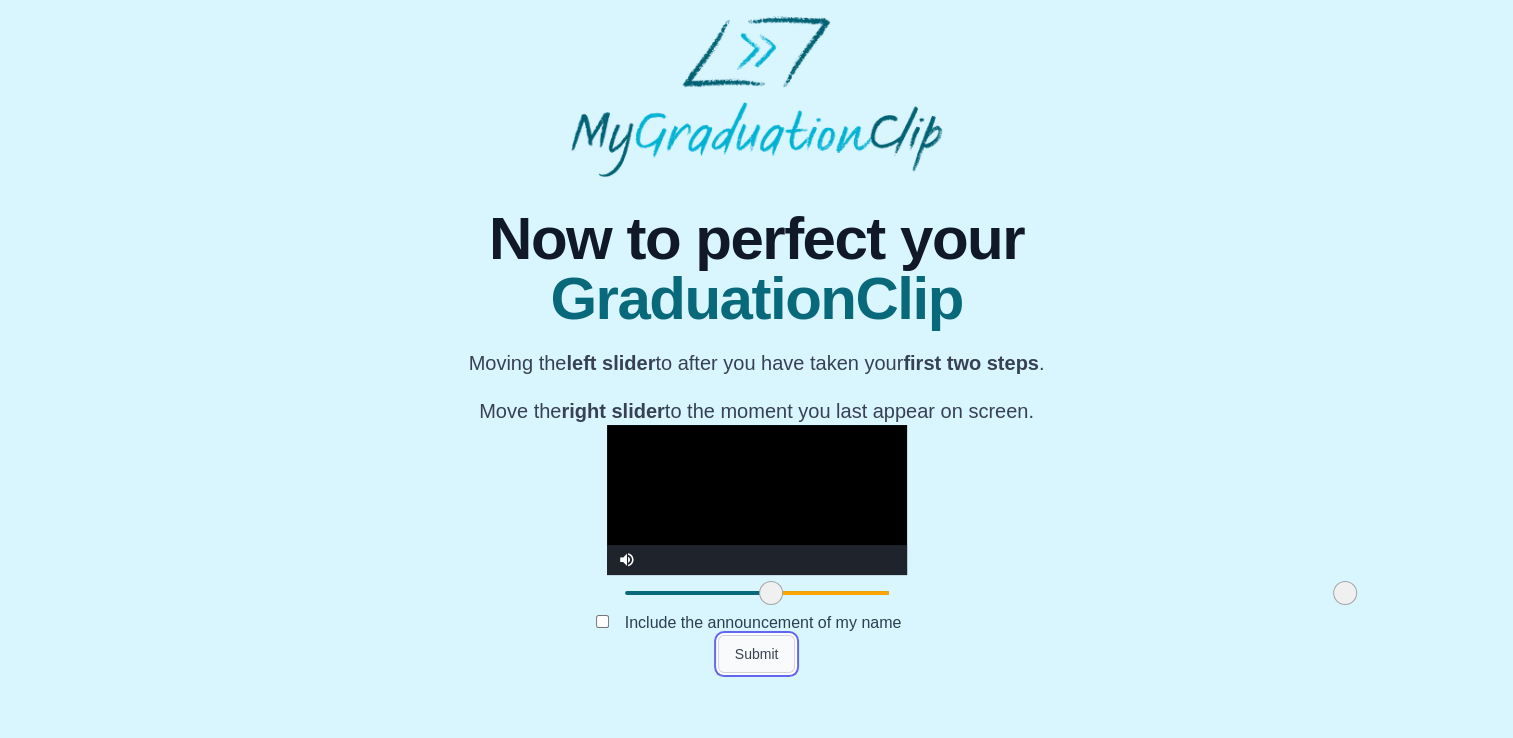click on "Submit" at bounding box center [757, 654] 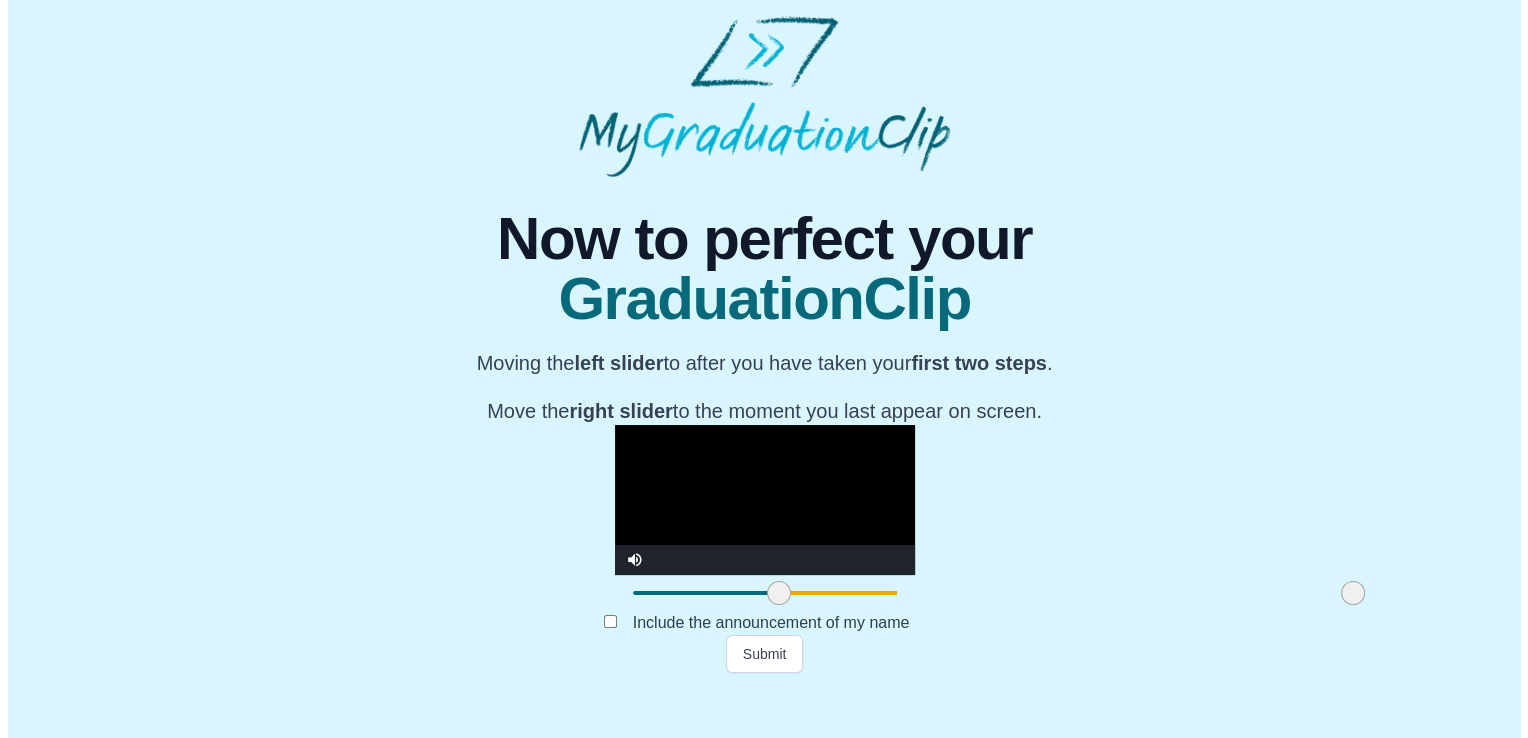 scroll, scrollTop: 0, scrollLeft: 0, axis: both 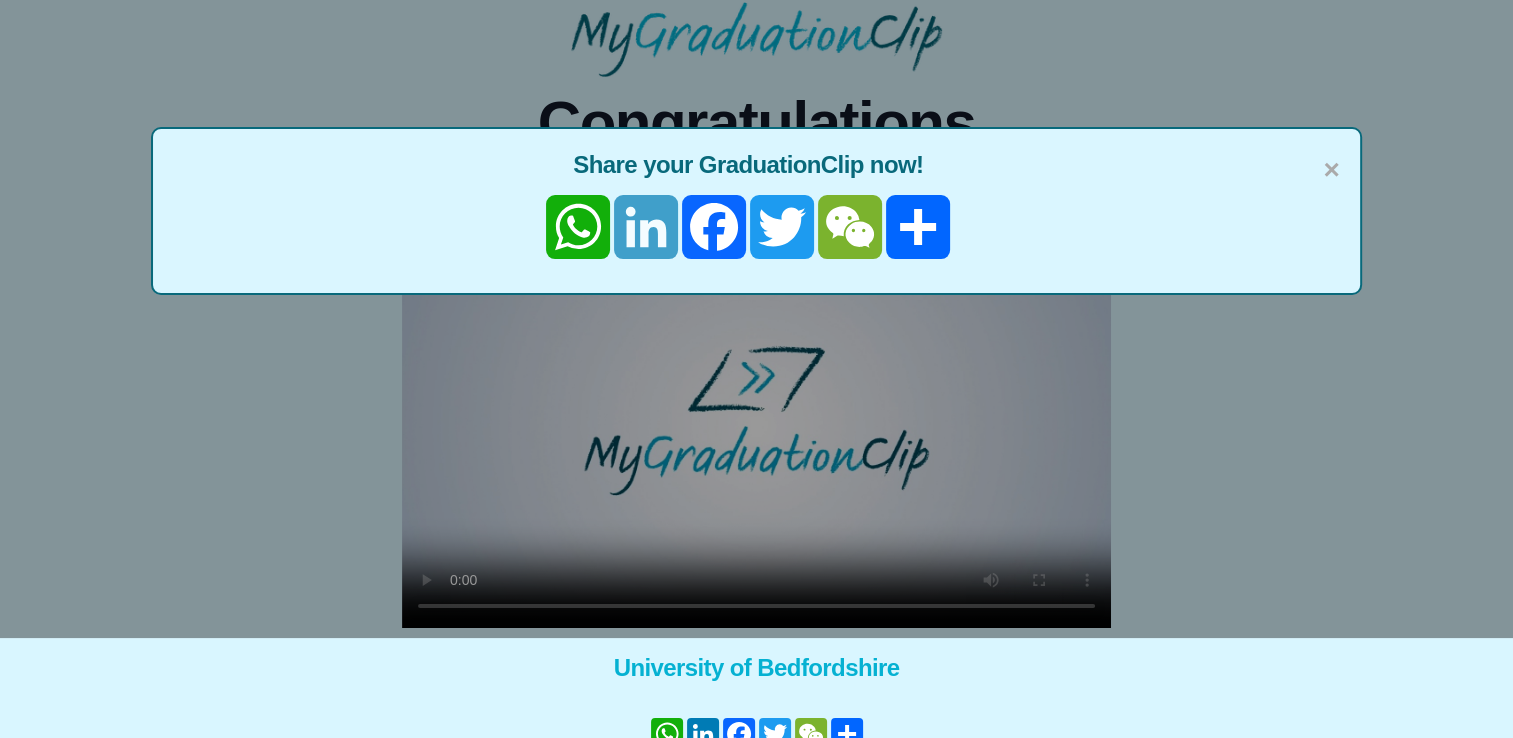 click on "LinkedIn" at bounding box center (646, 227) 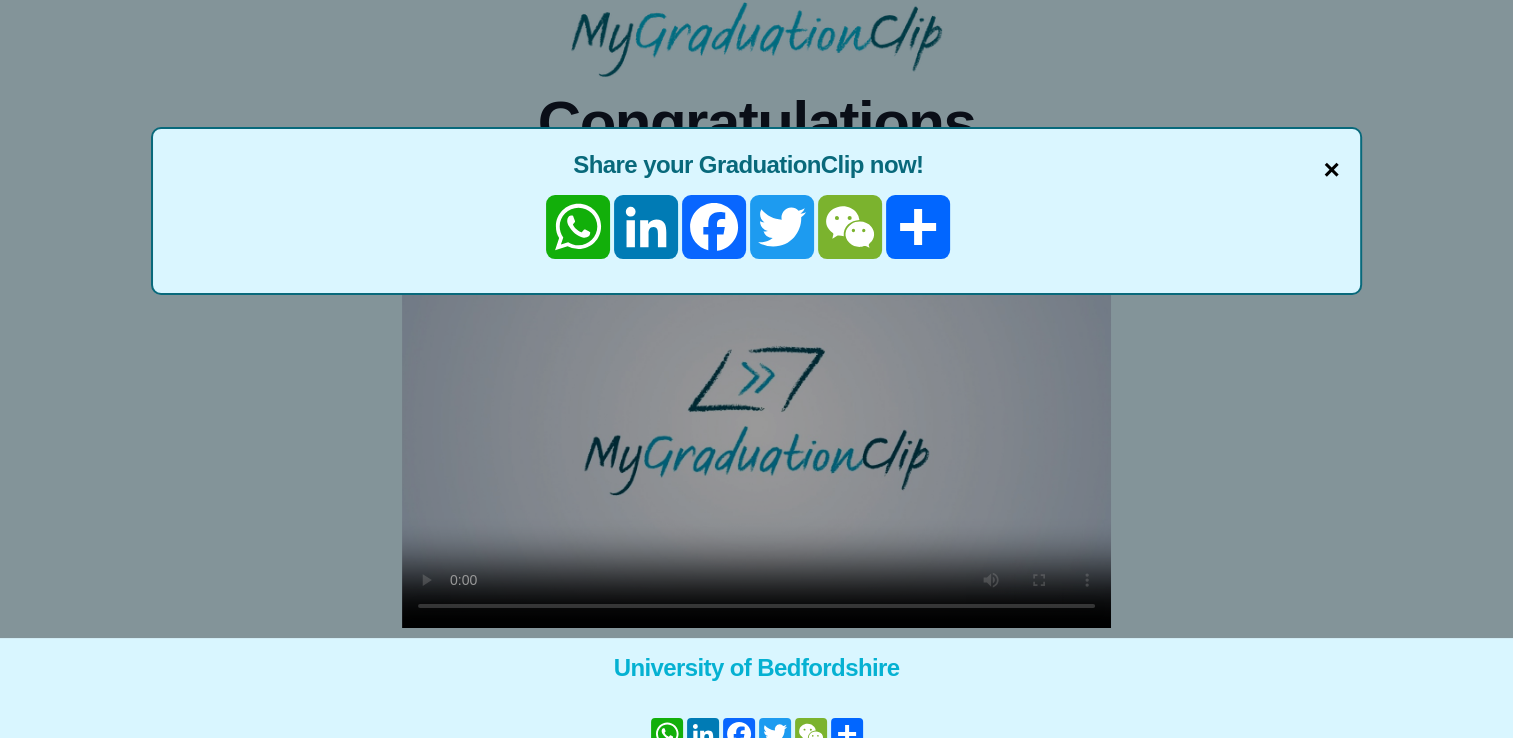 click on "×" at bounding box center [1331, 170] 